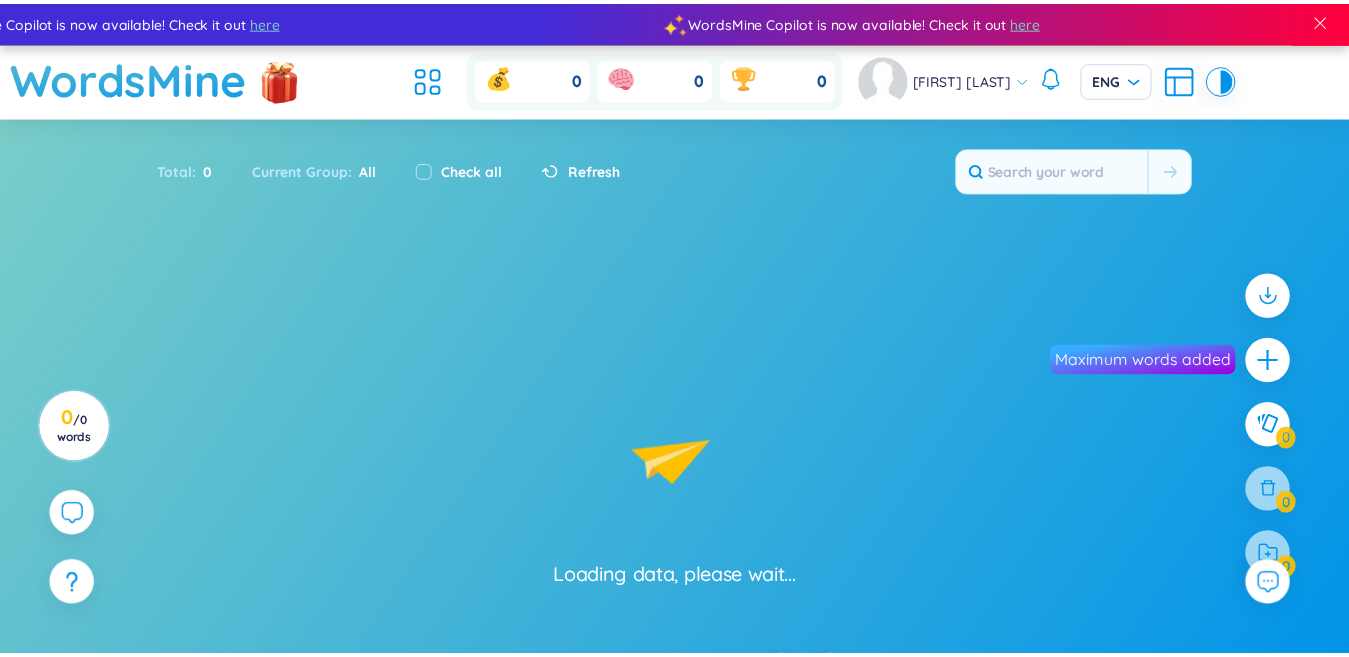 scroll, scrollTop: 0, scrollLeft: 0, axis: both 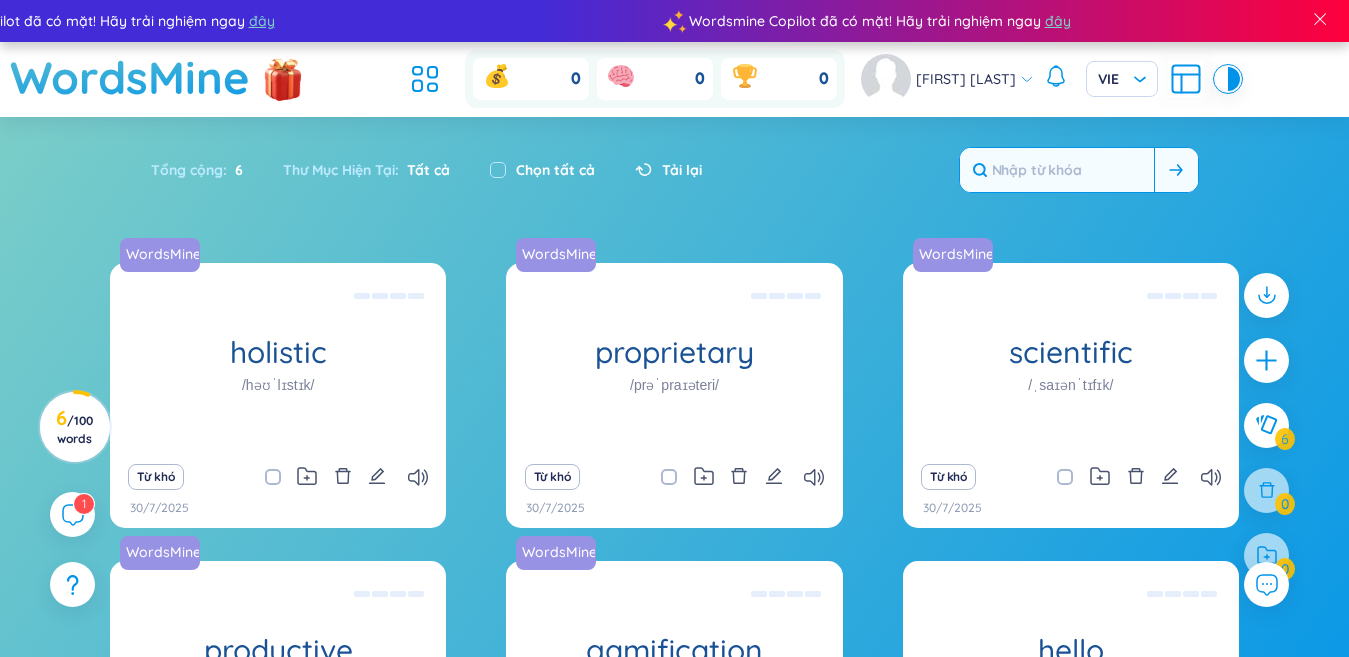 click at bounding box center [1057, 170] 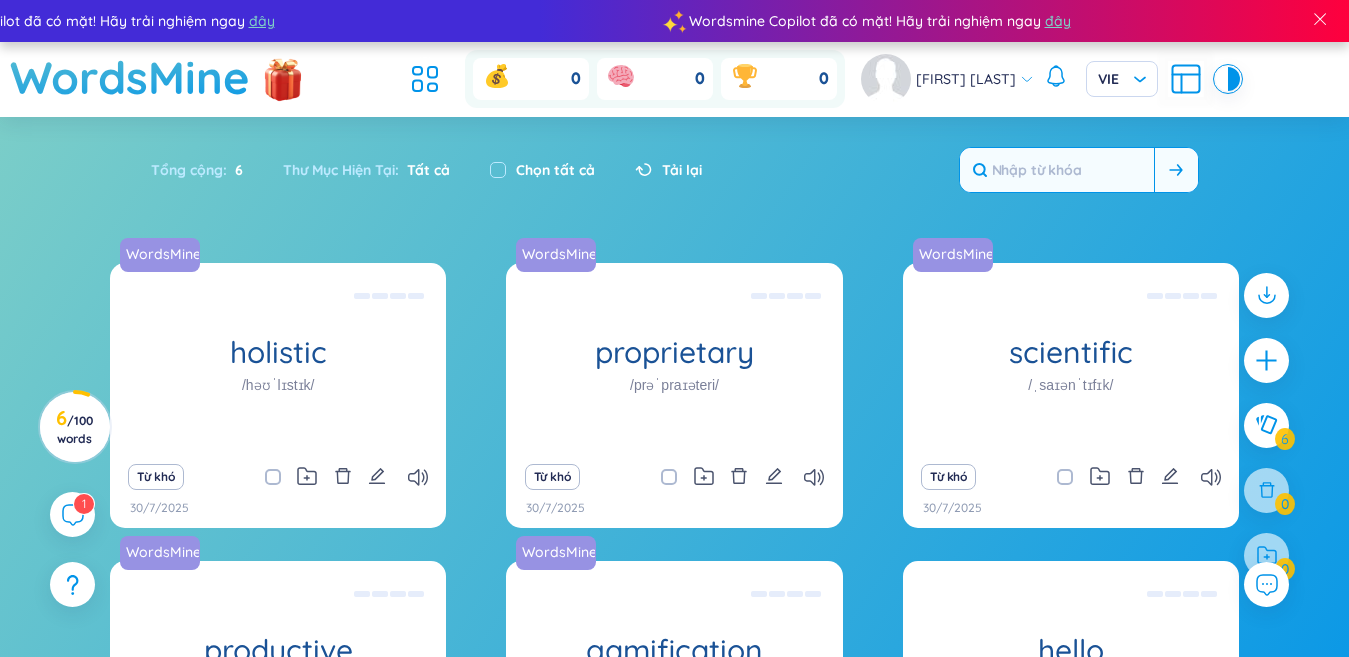 type on "d" 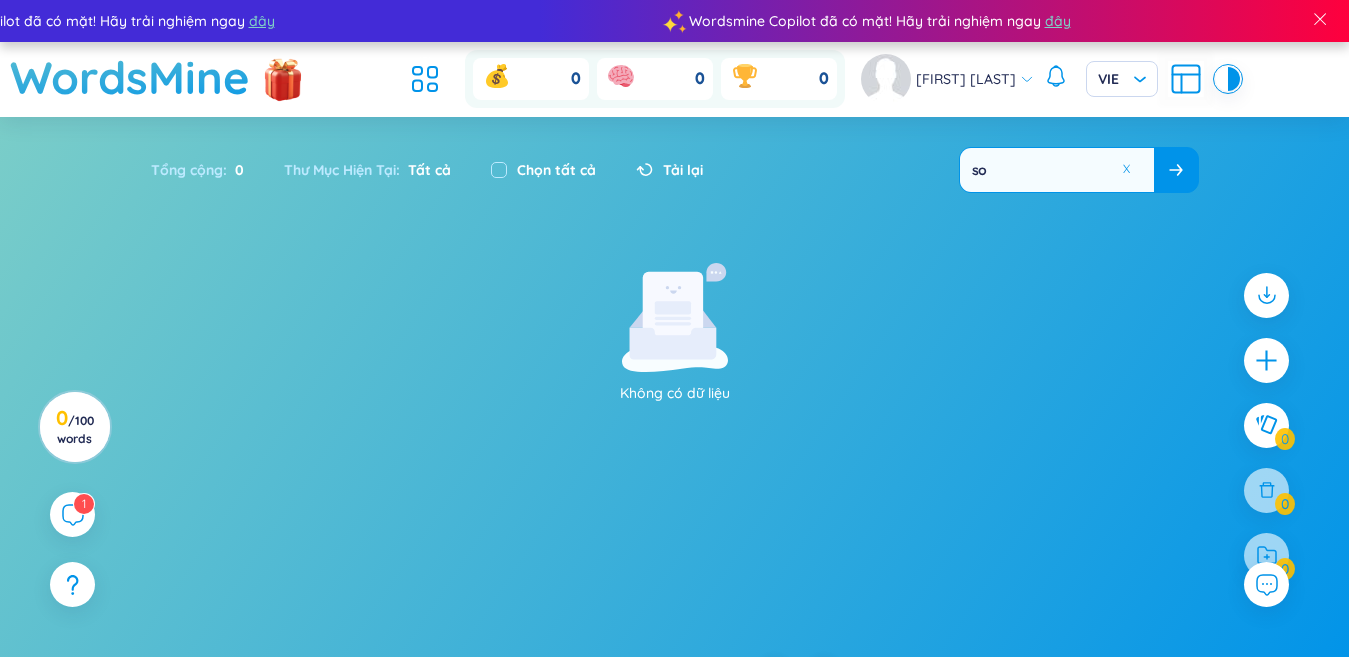 type on "s" 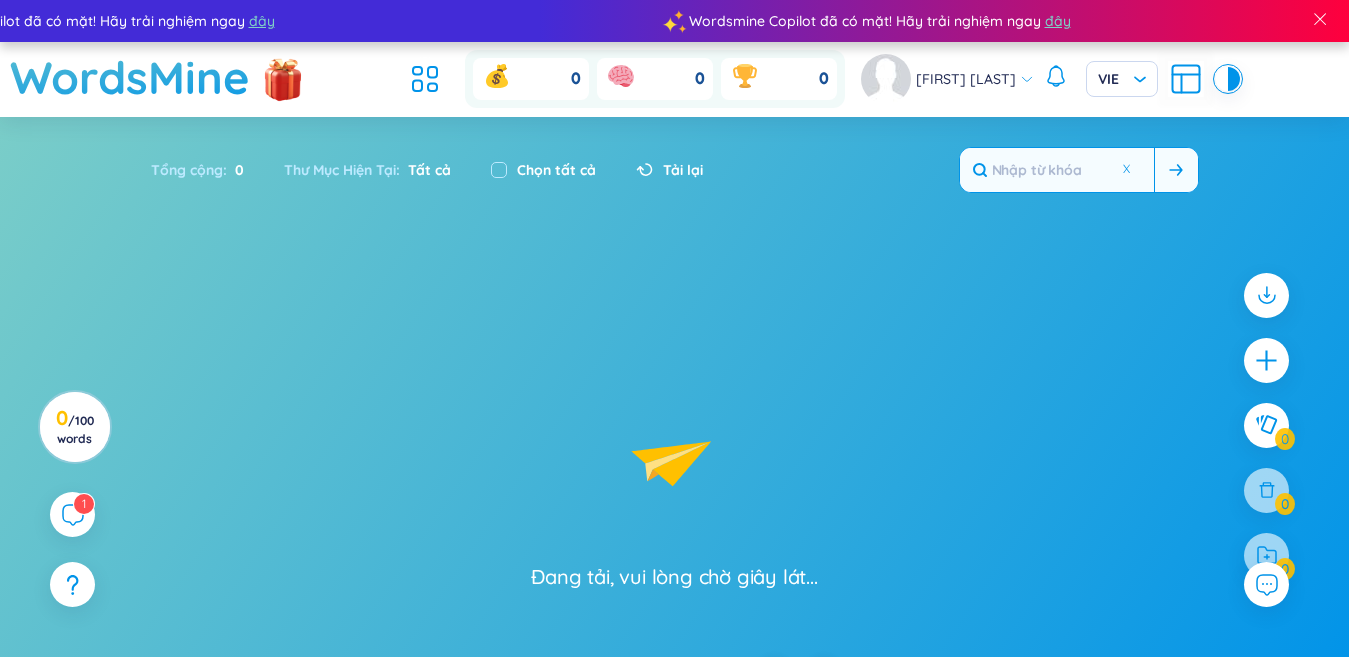type on "som" 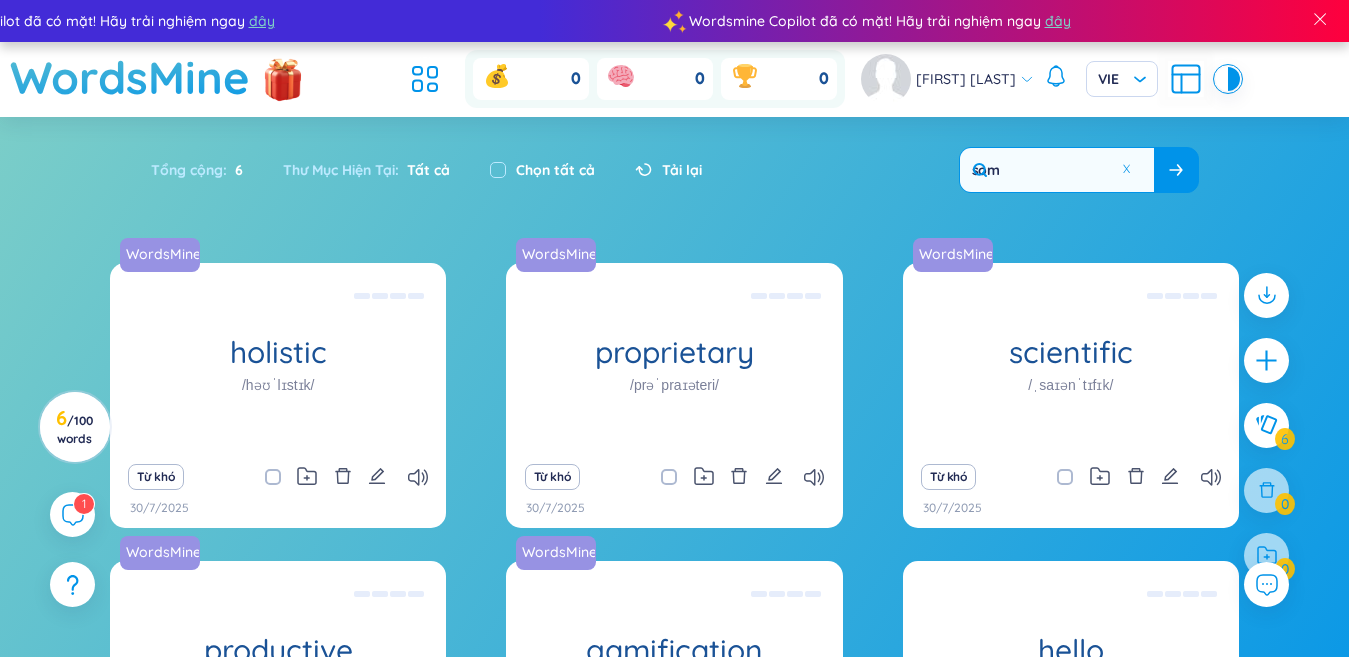 type 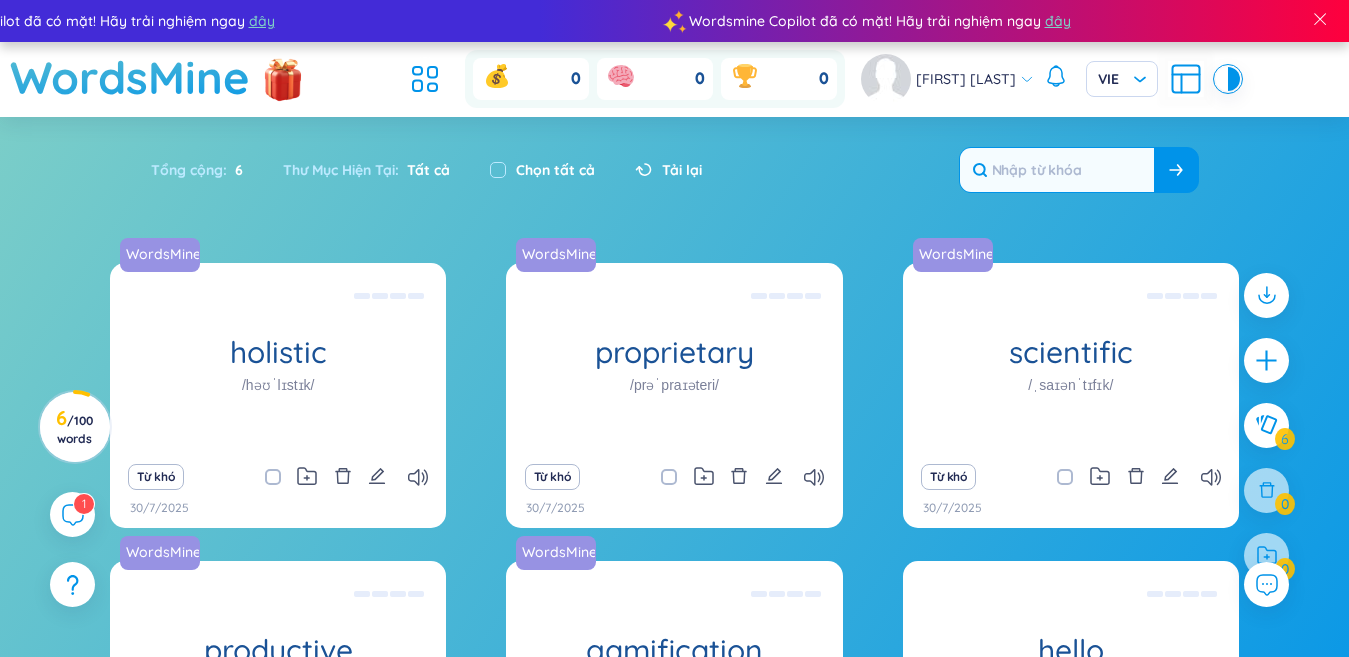 click on "Tổng cộng :       6 Thư Mục Hiện Tại :     Tất cả Chọn tất cả   Tải lại" at bounding box center (675, 180) 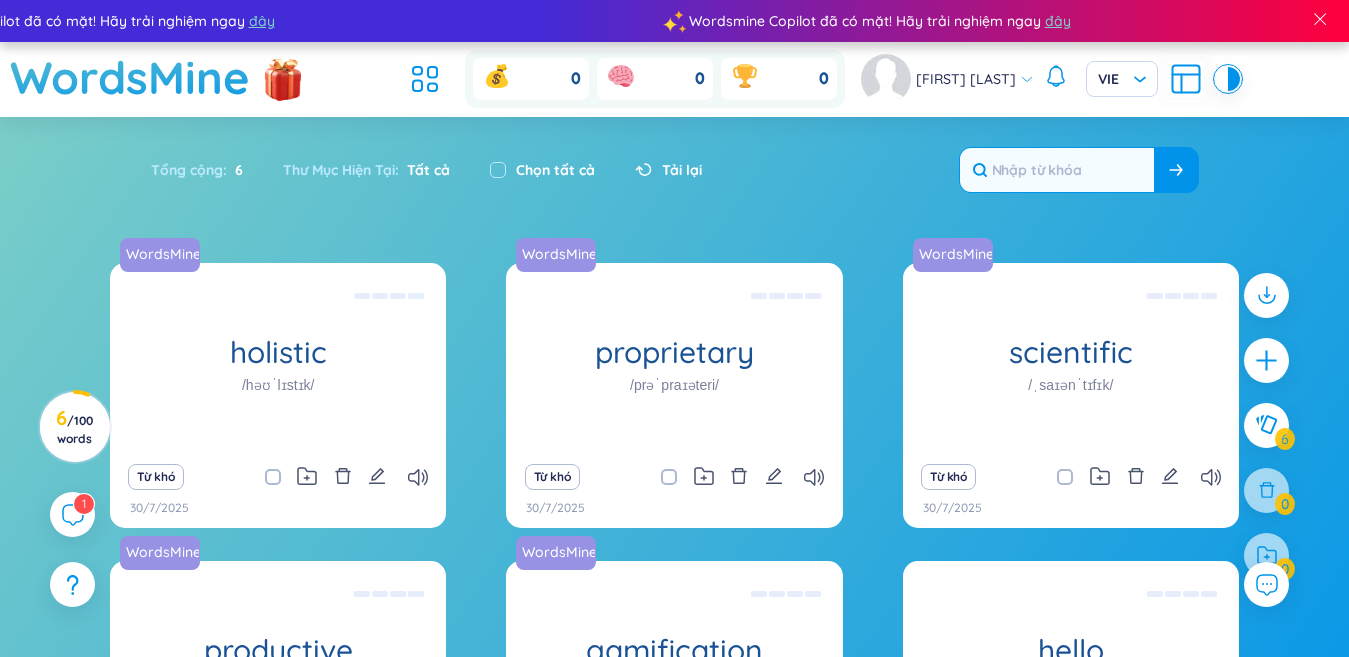 click 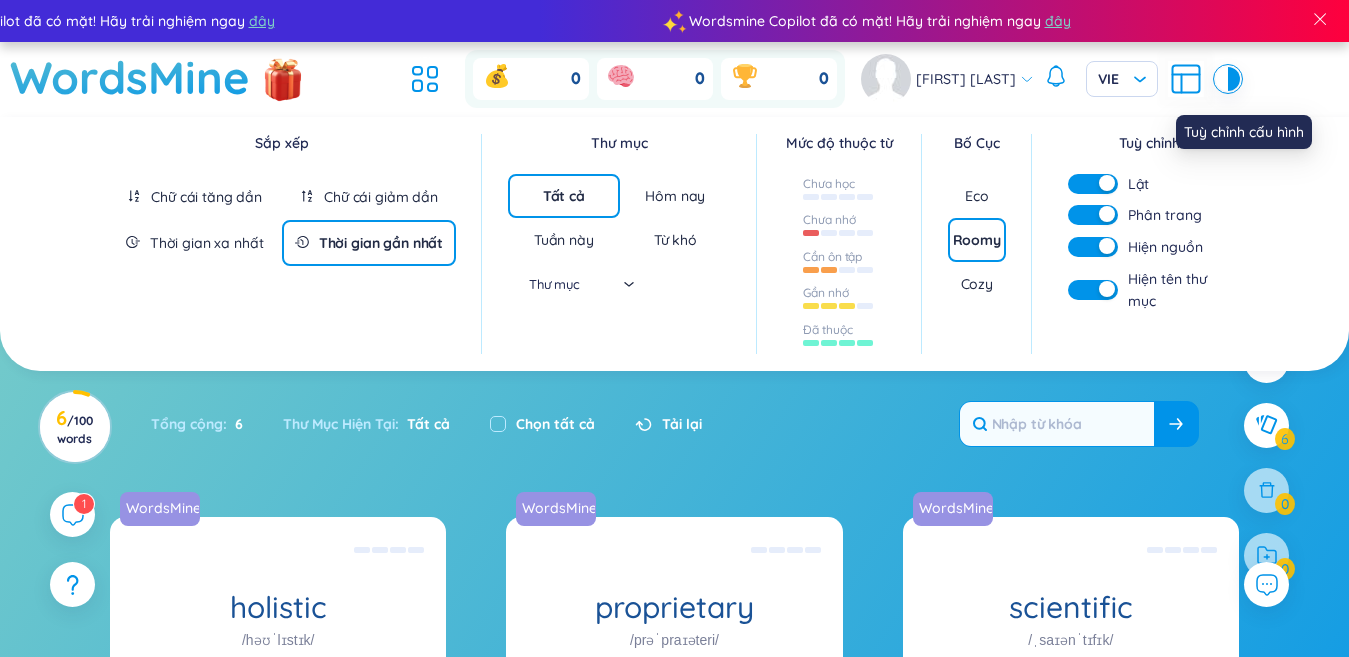 click 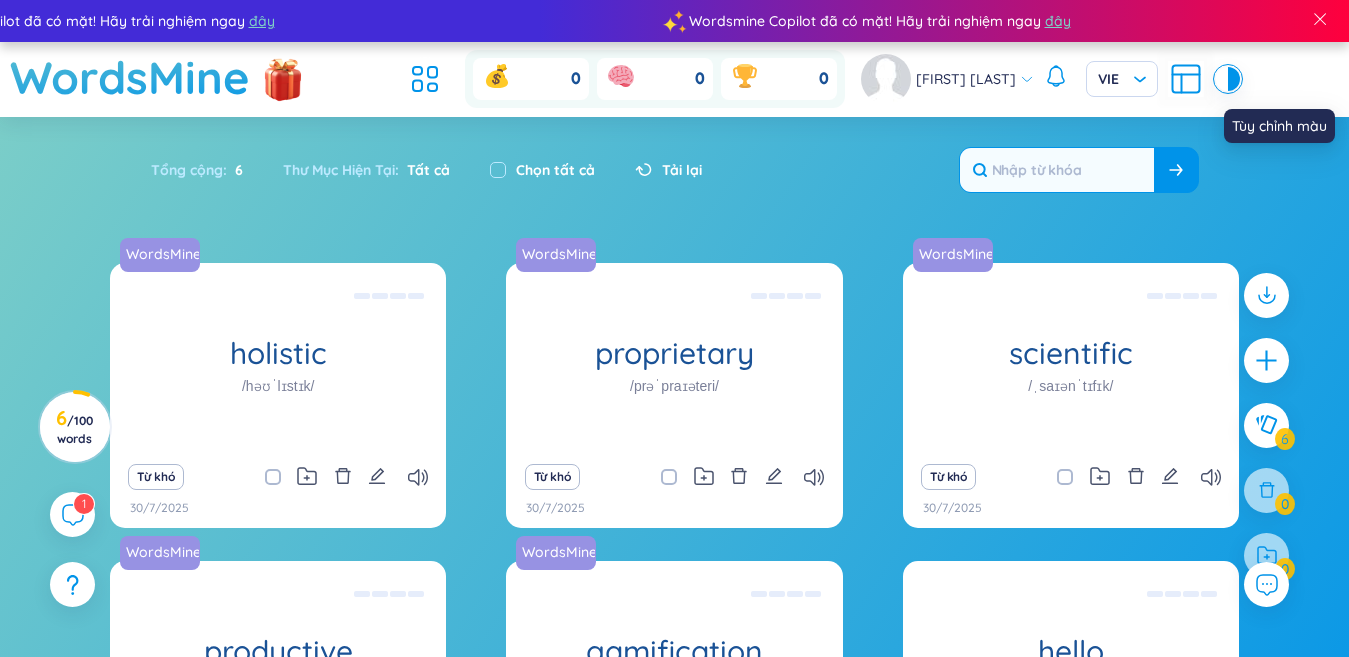 click at bounding box center [1222, 79] 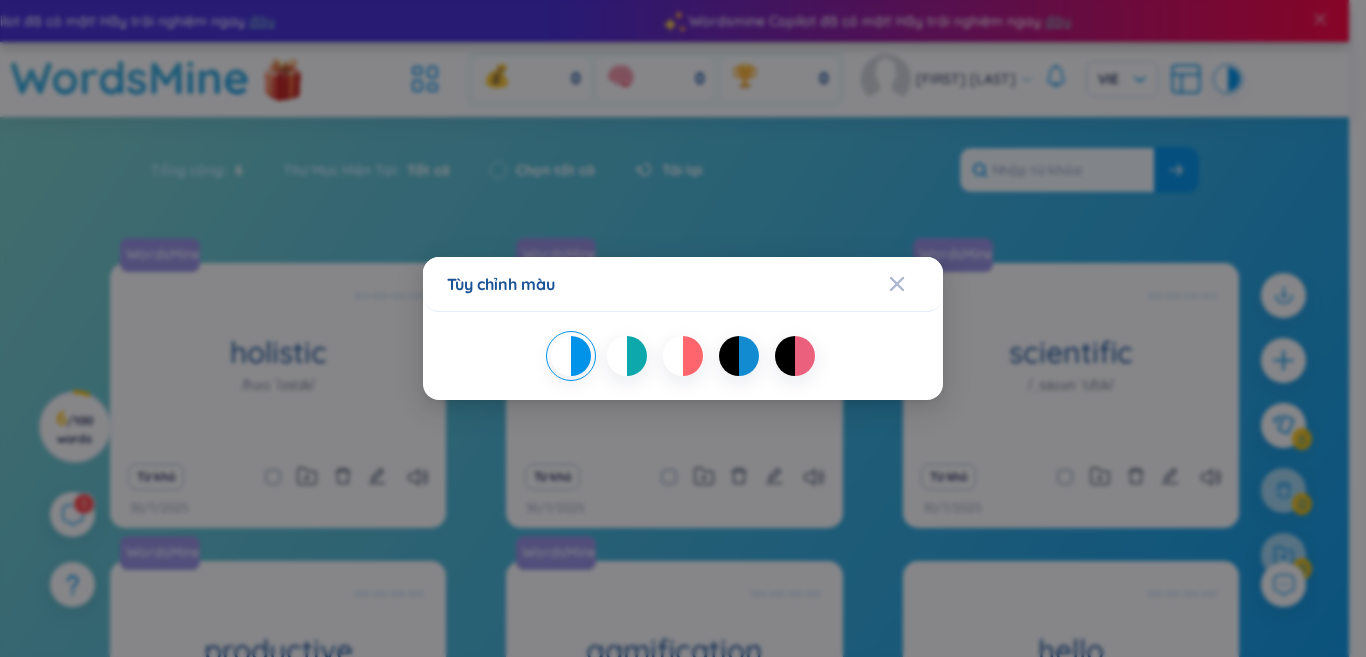 click at bounding box center [693, 356] 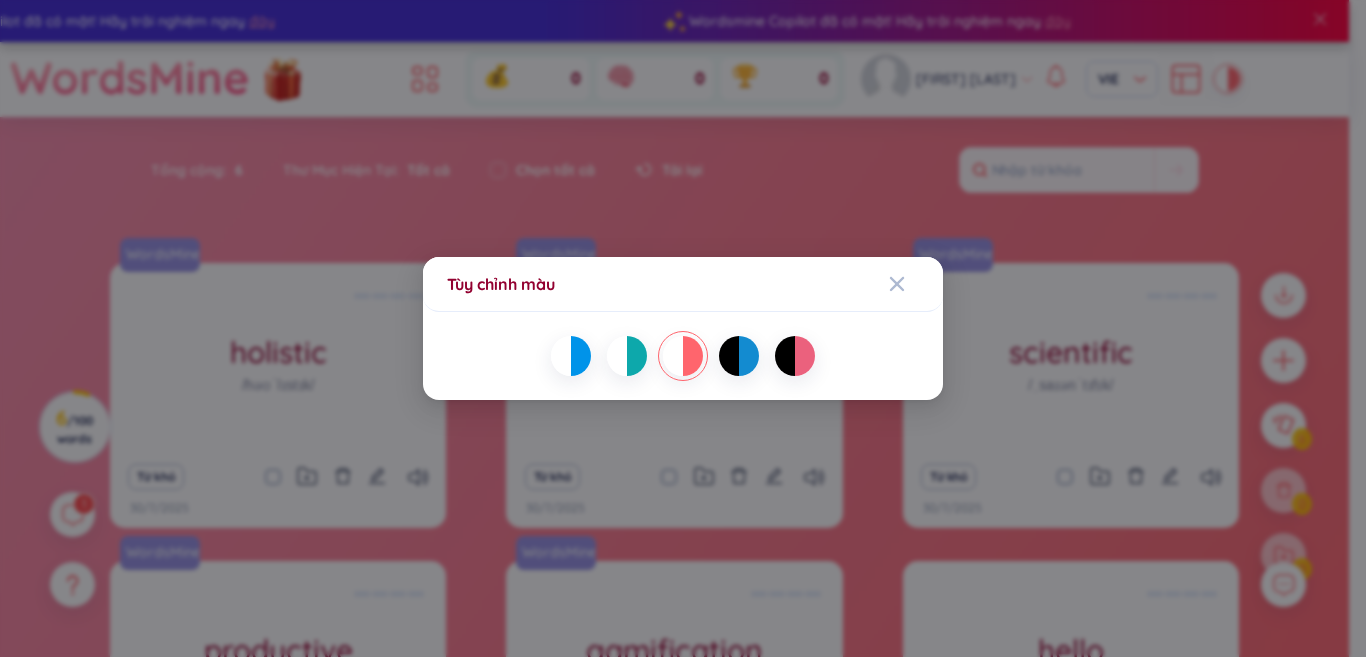 click on "Tùy chỉnh màu" at bounding box center [683, 328] 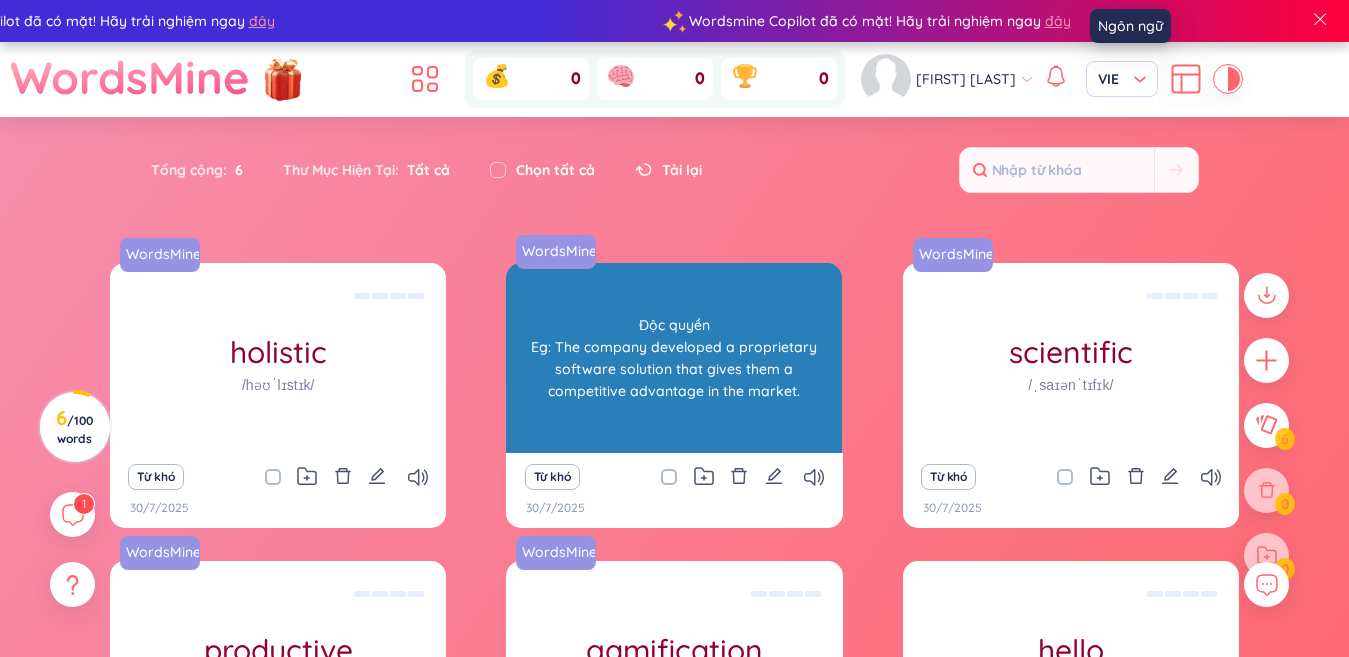 scroll, scrollTop: 100, scrollLeft: 0, axis: vertical 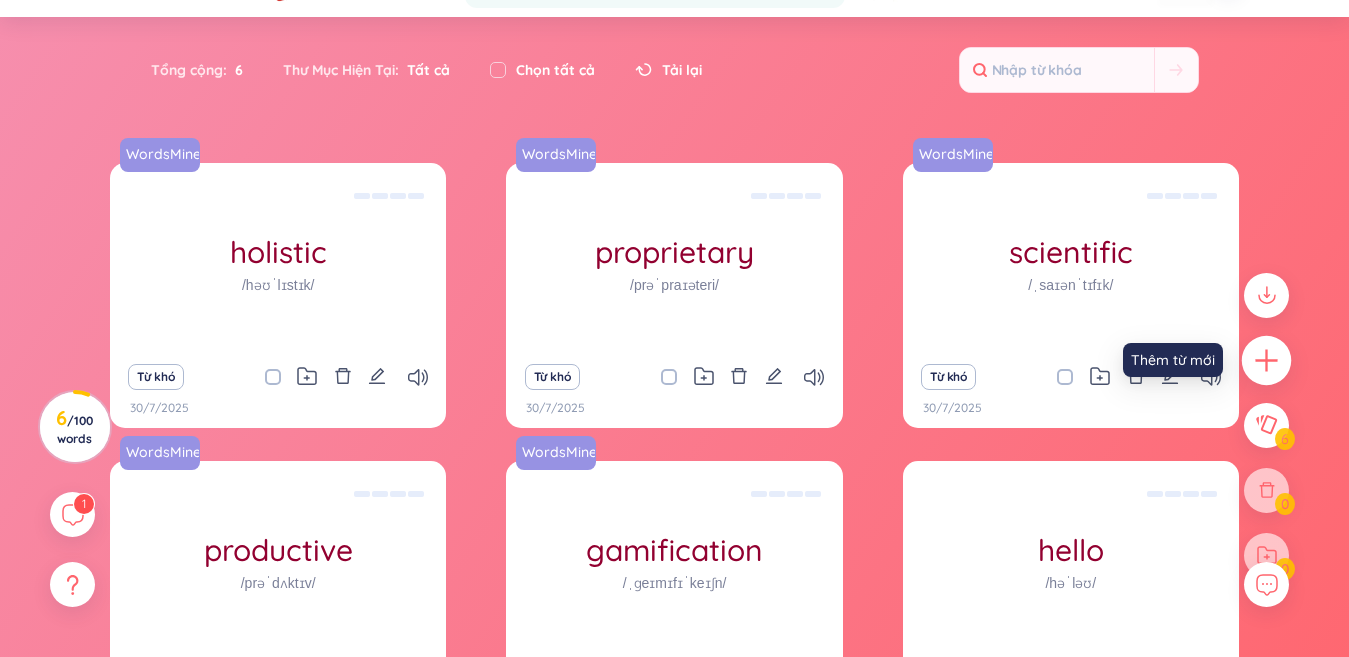 click 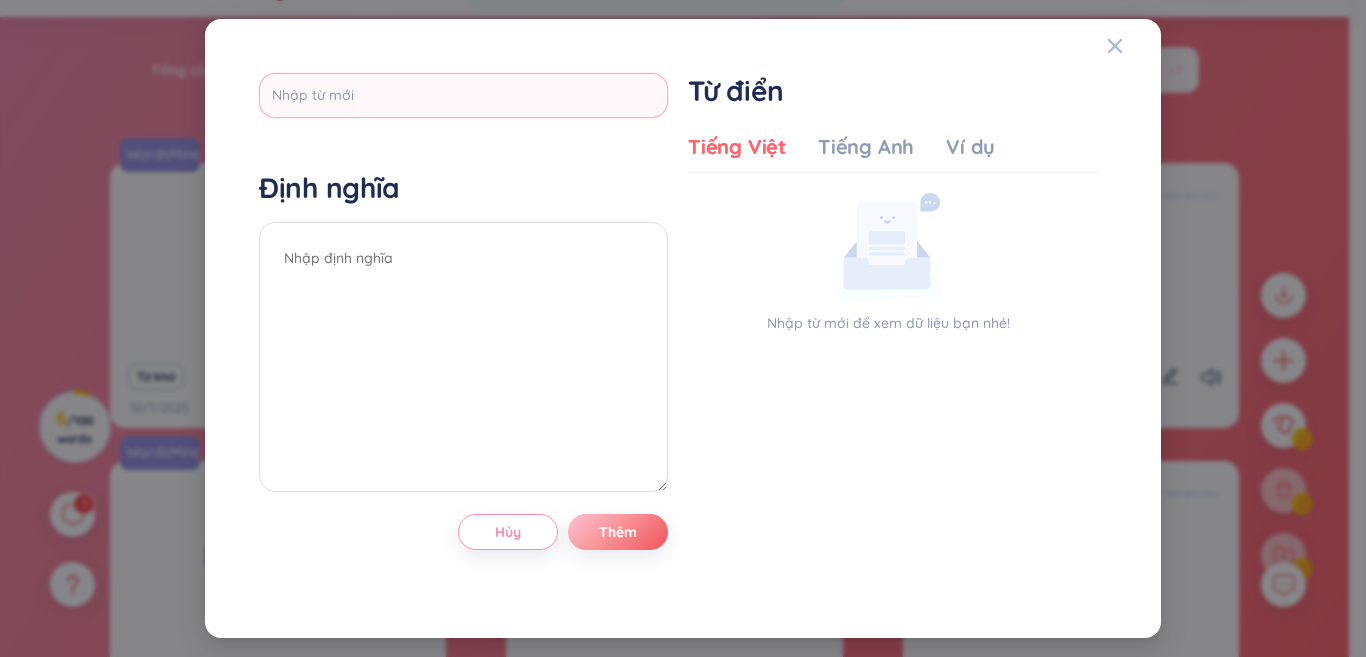 click at bounding box center (463, 95) 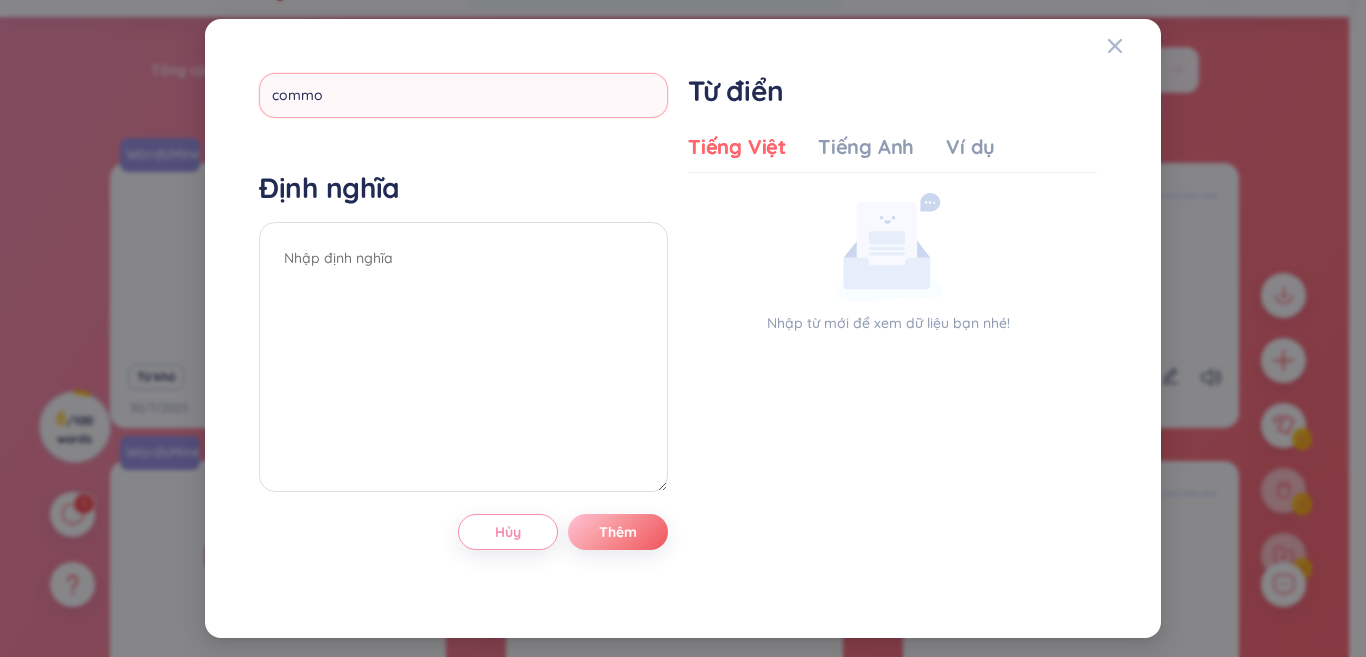 type on "common" 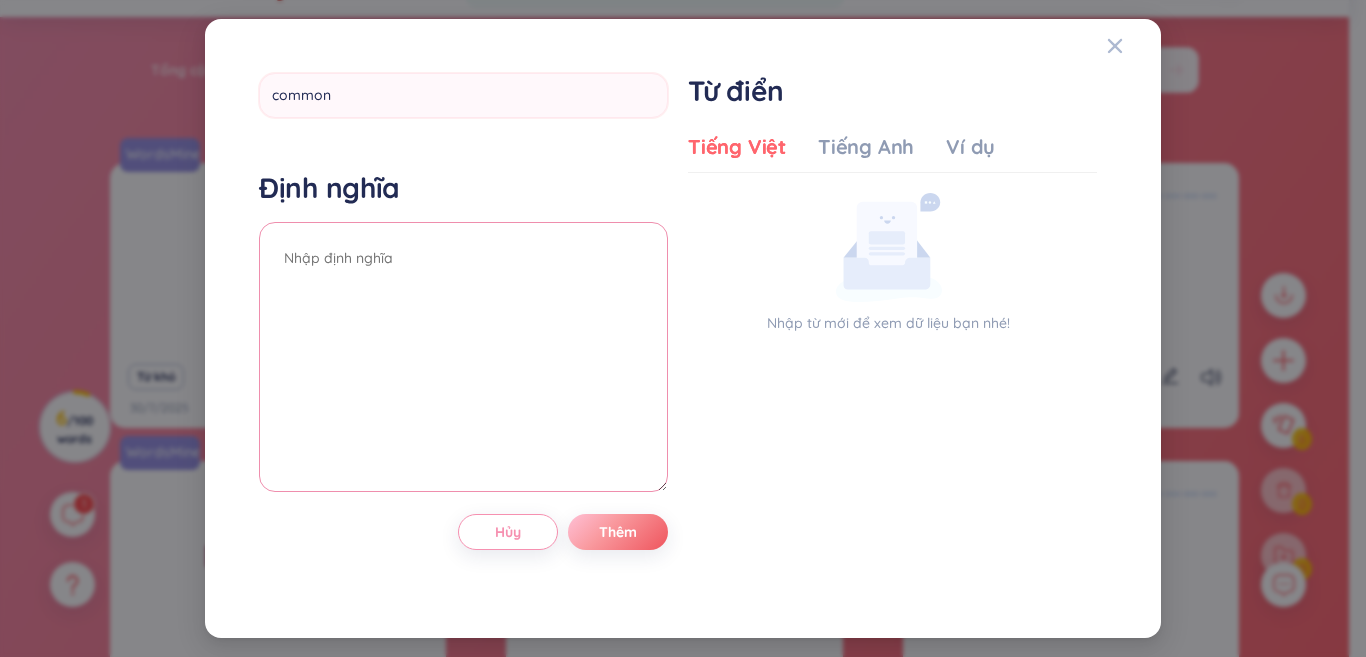 click at bounding box center [463, 357] 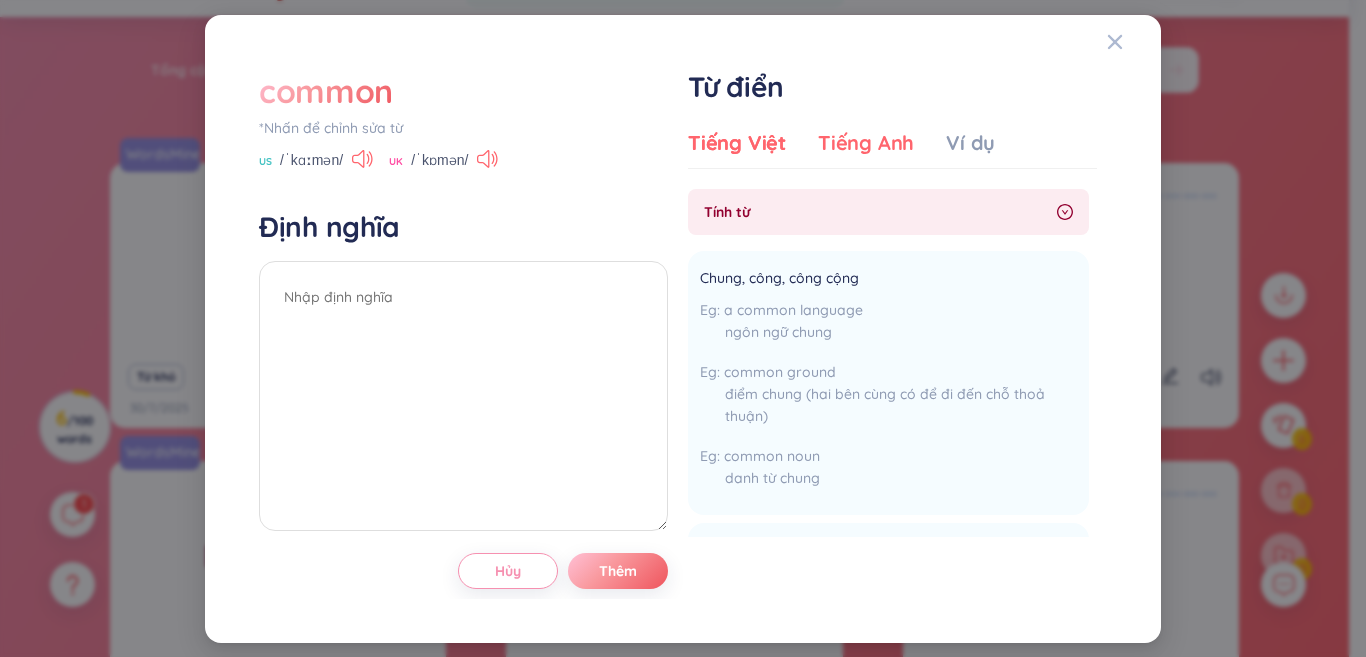 click on "Tiếng Anh" at bounding box center [866, 143] 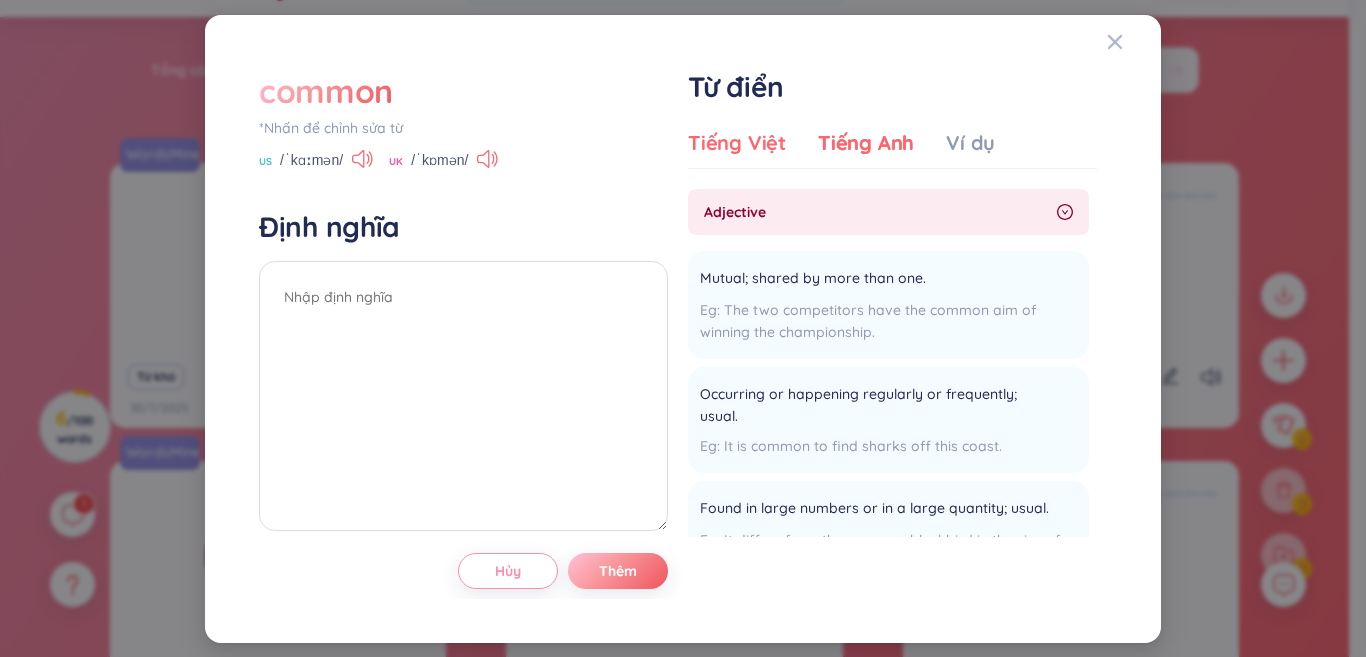 click on "Tiếng Việt" at bounding box center (737, 143) 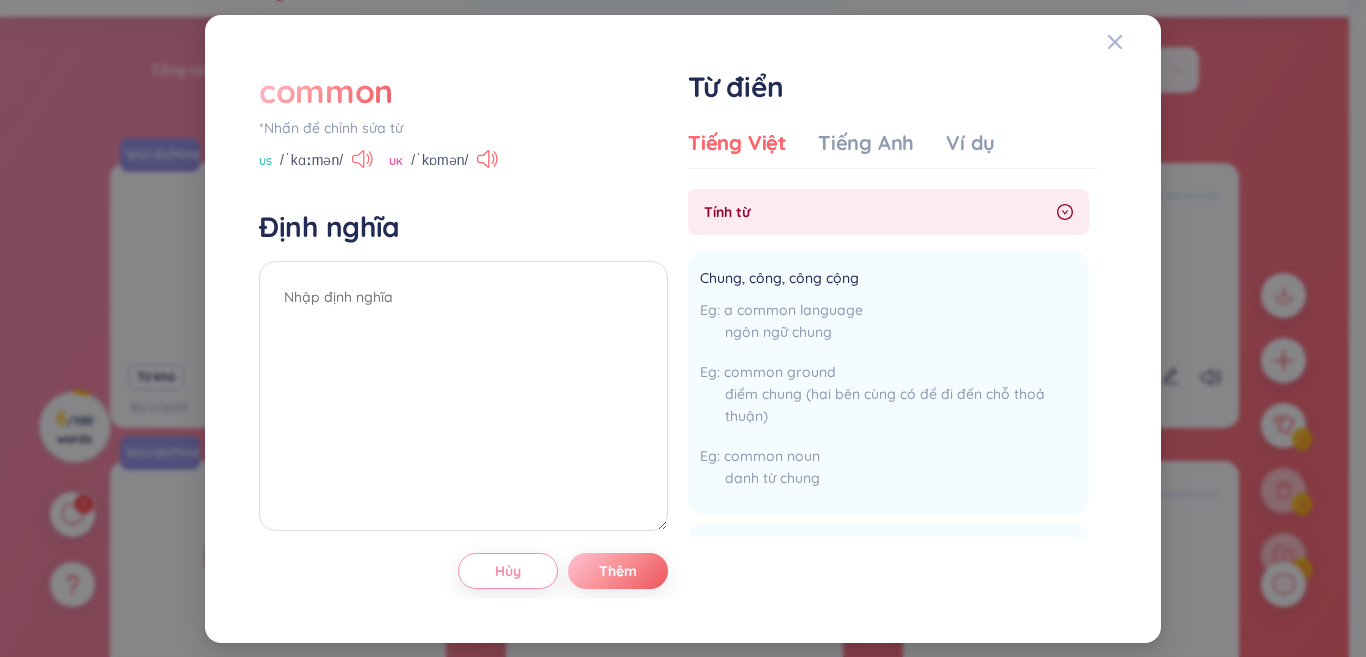 click 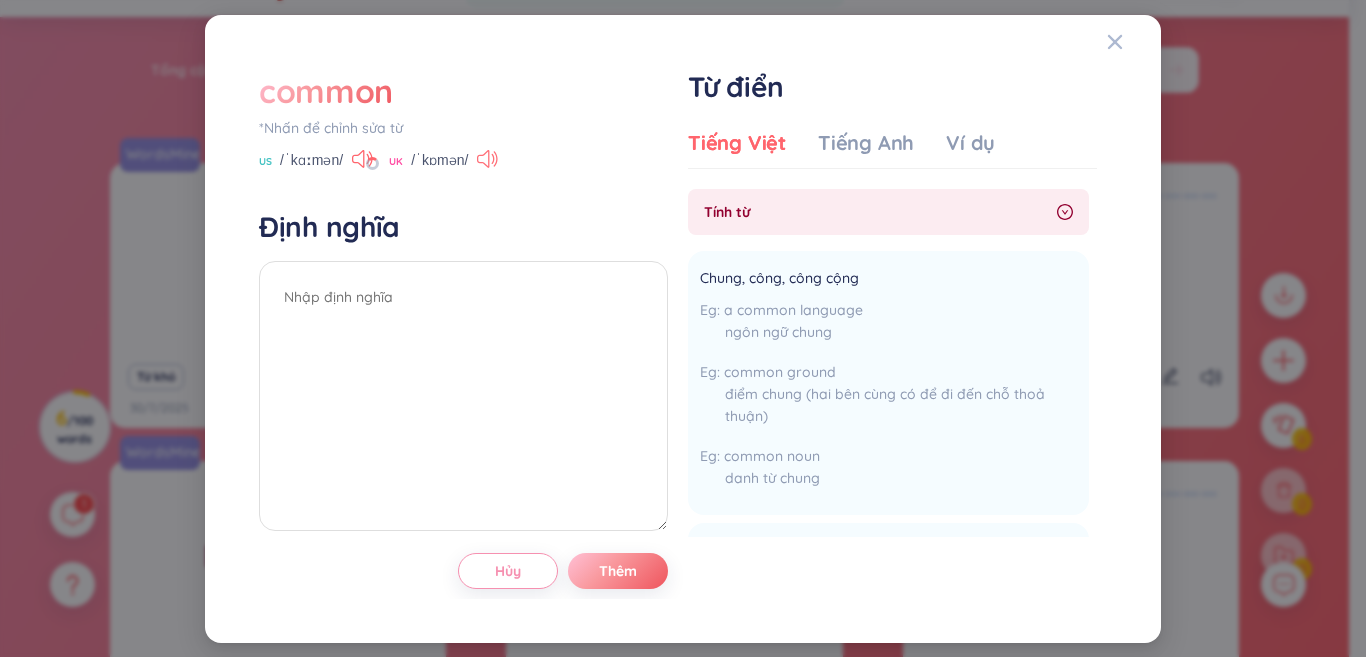 click 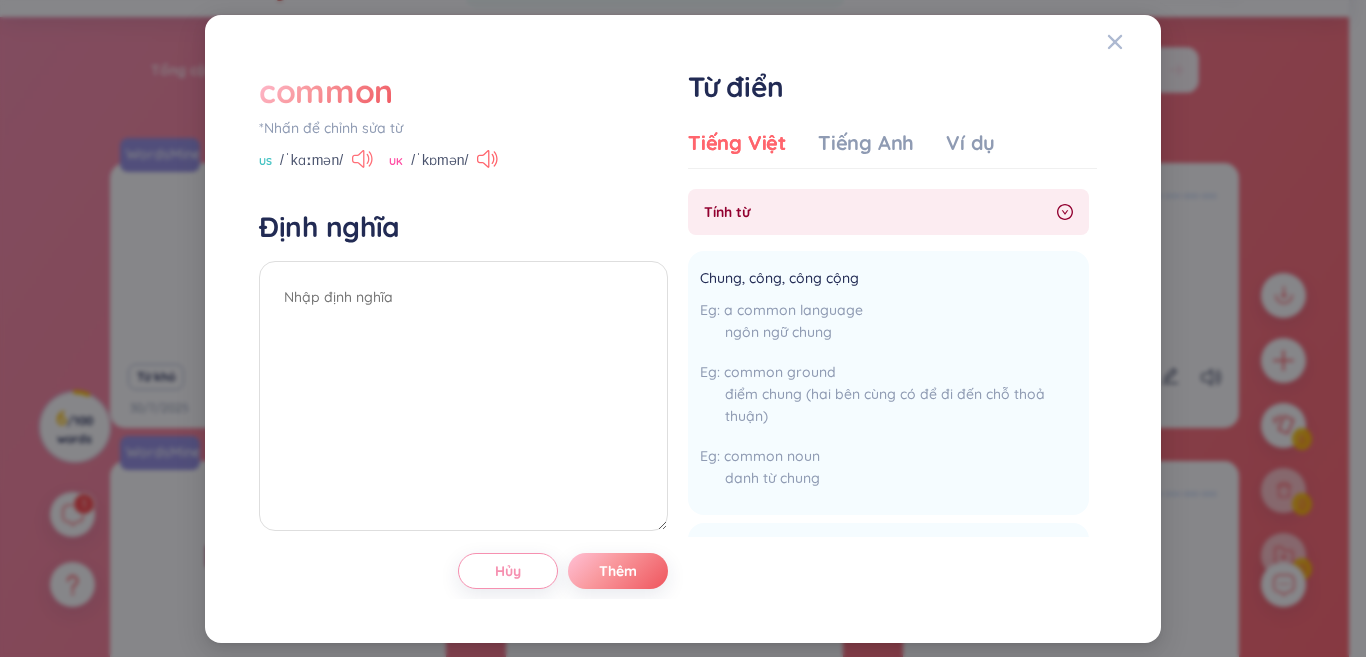 click 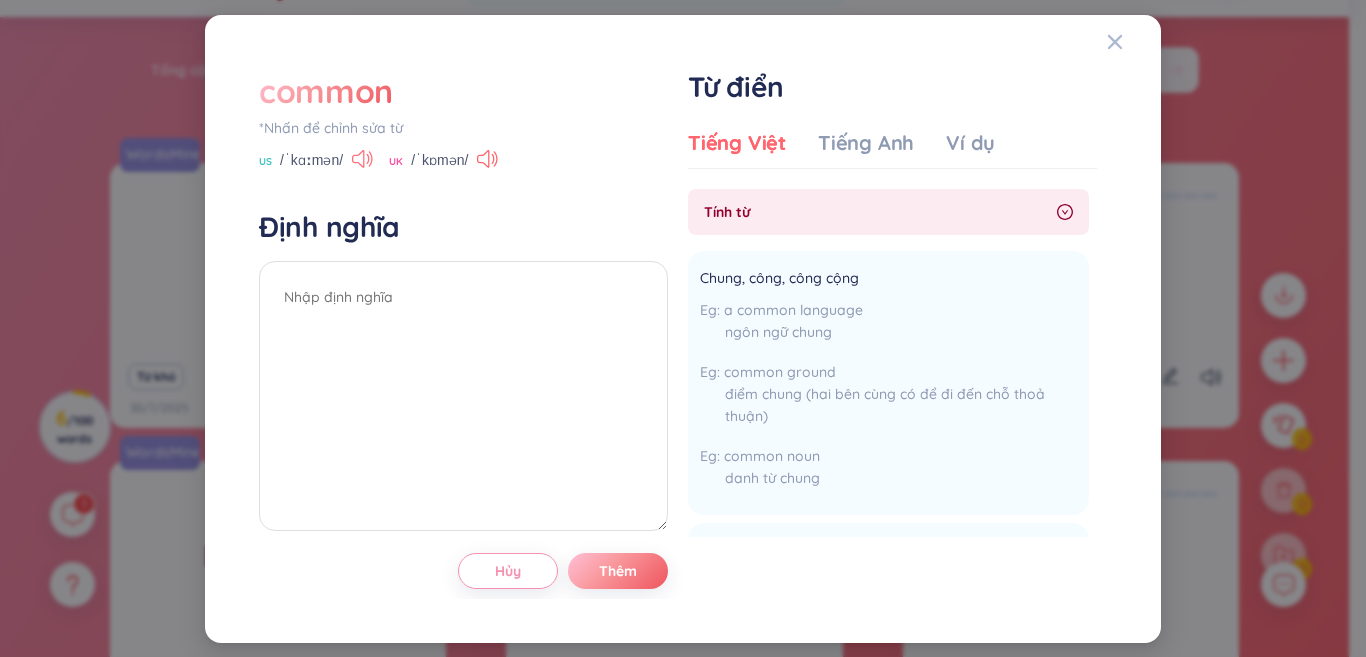 click 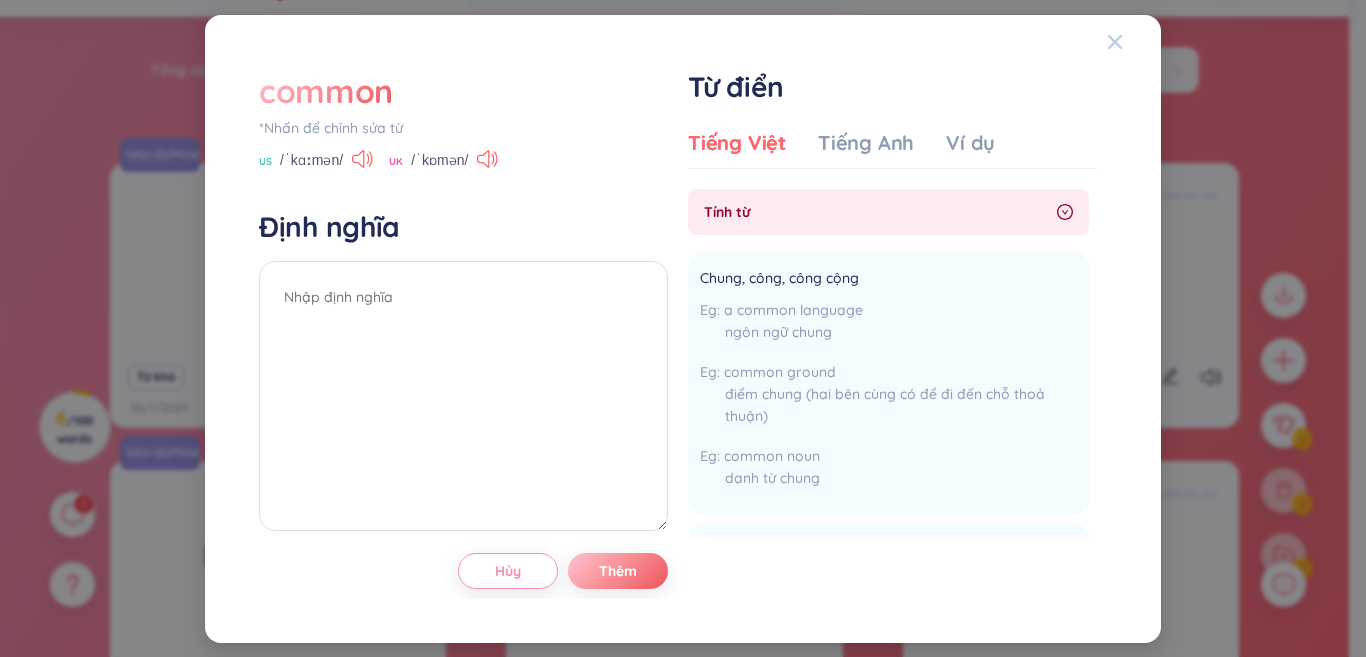 click 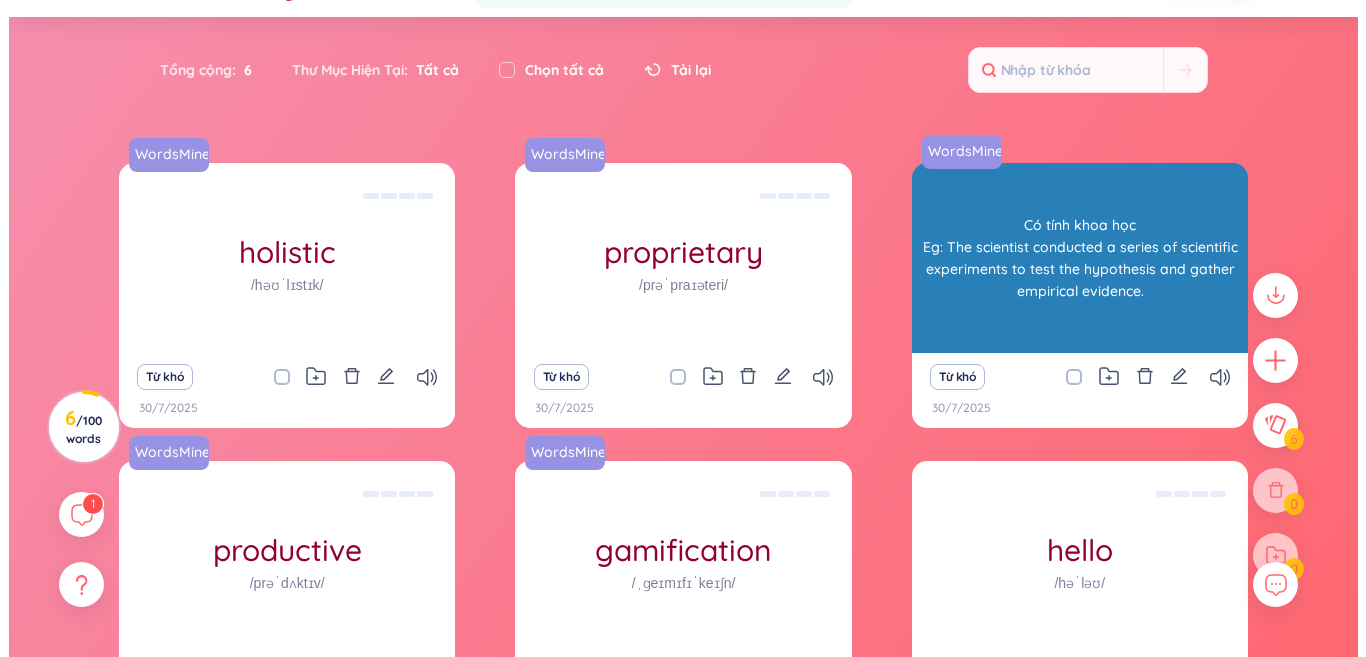 scroll, scrollTop: 274, scrollLeft: 0, axis: vertical 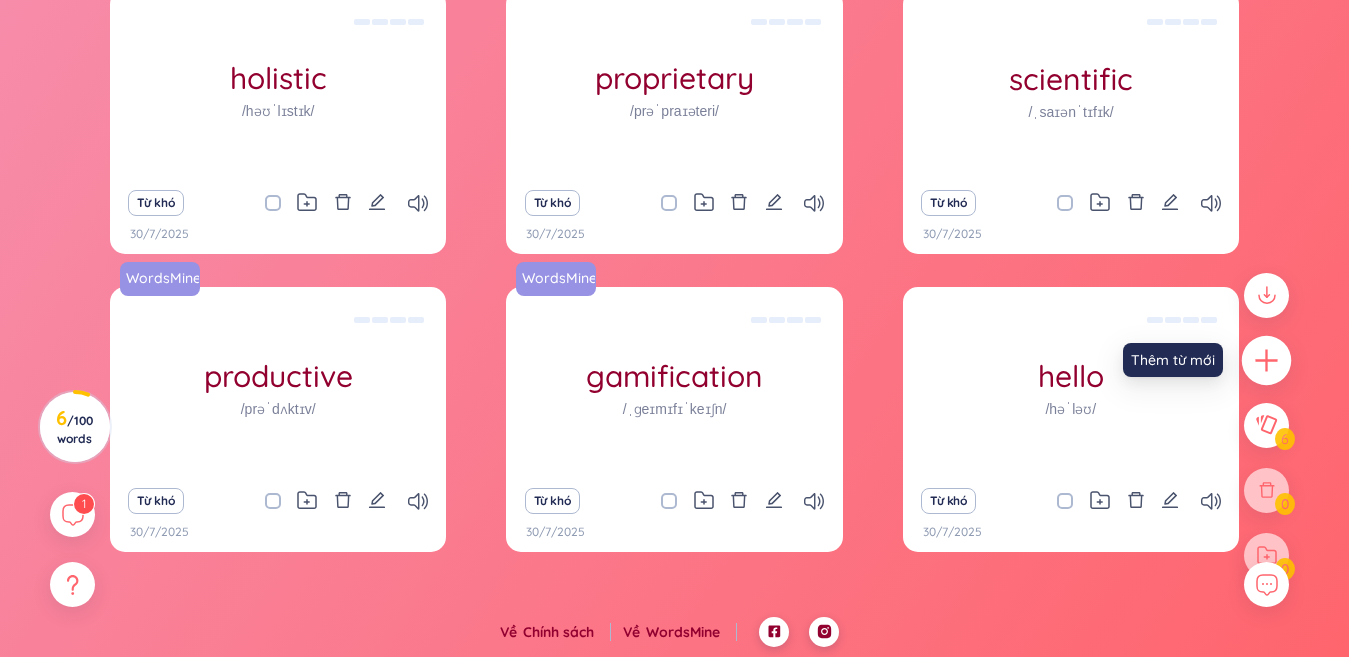 click 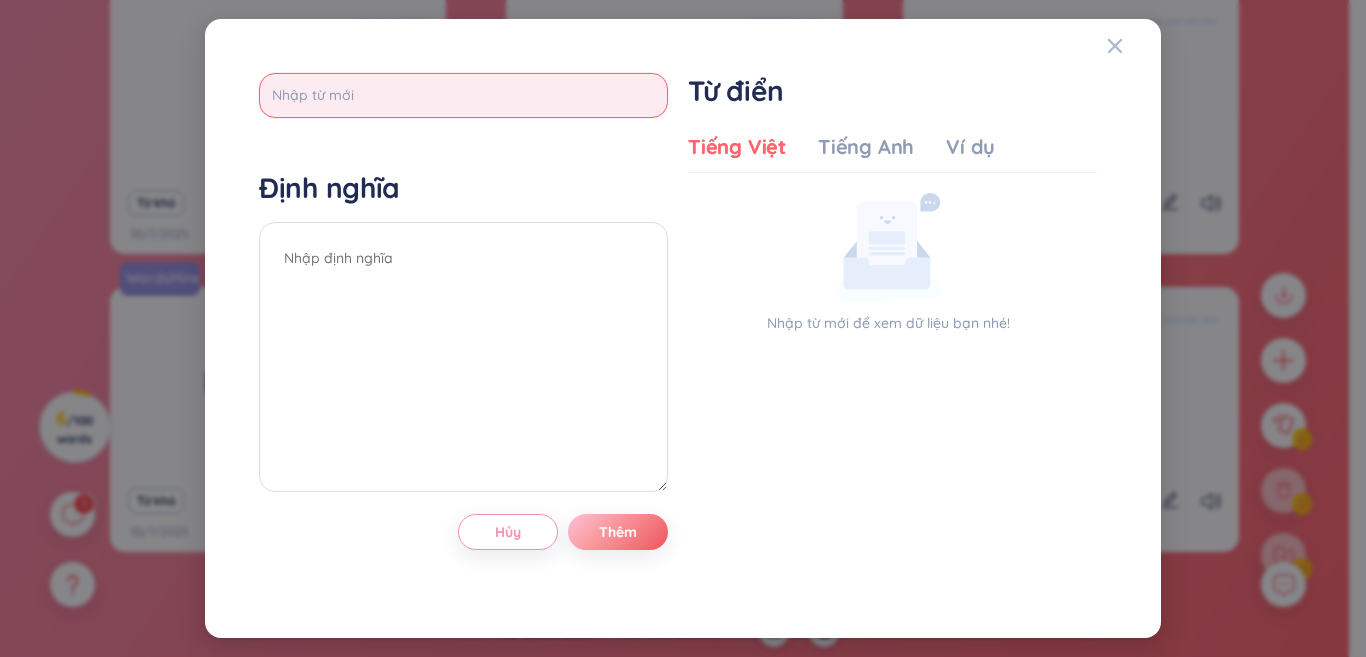 click at bounding box center [463, 95] 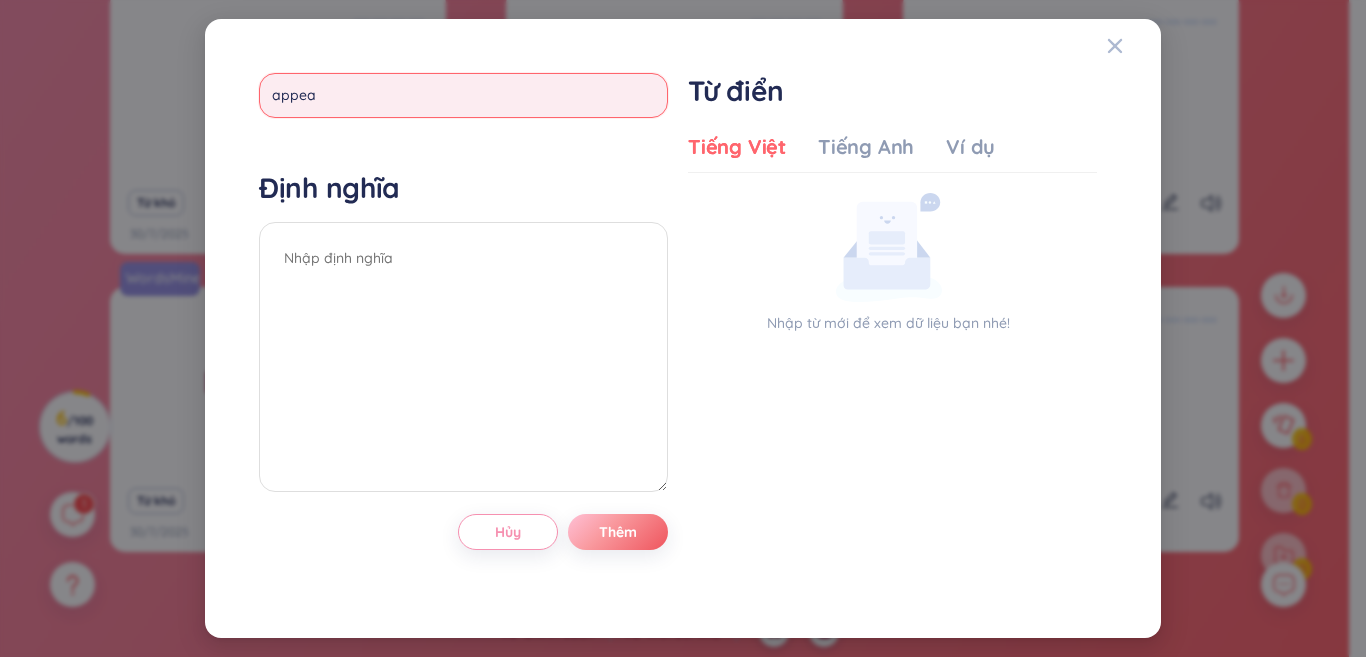 type on "appear" 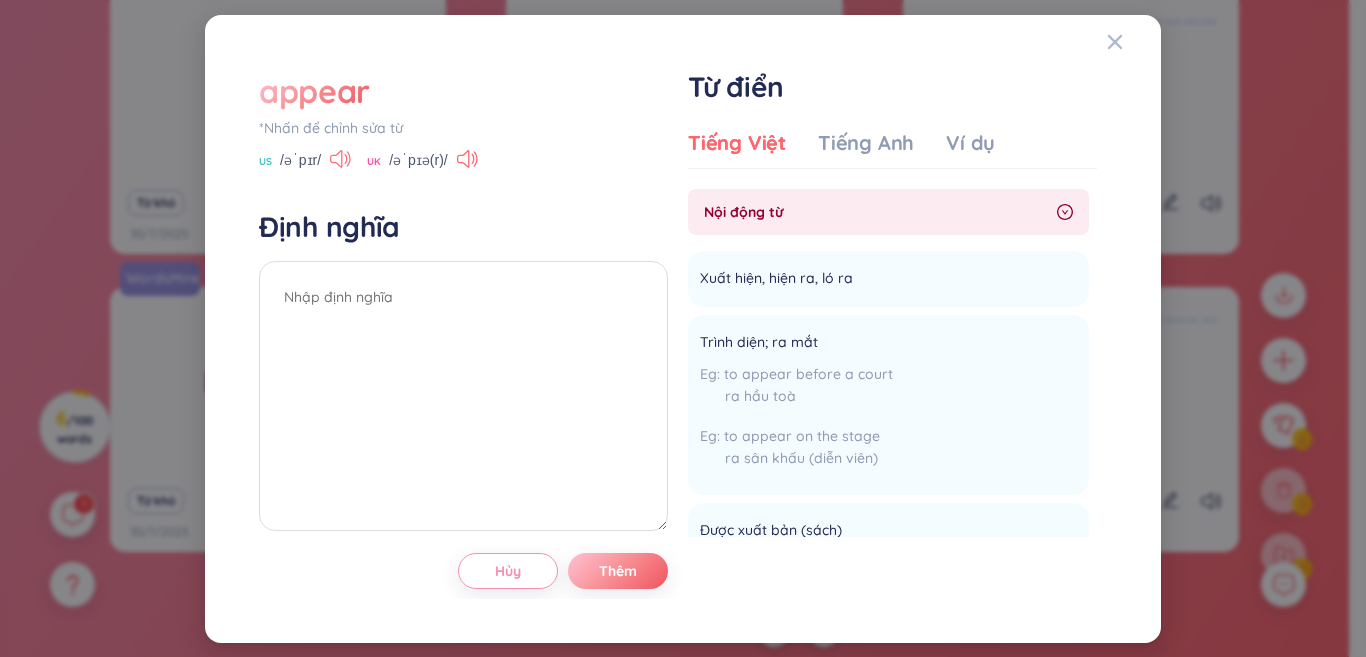 click 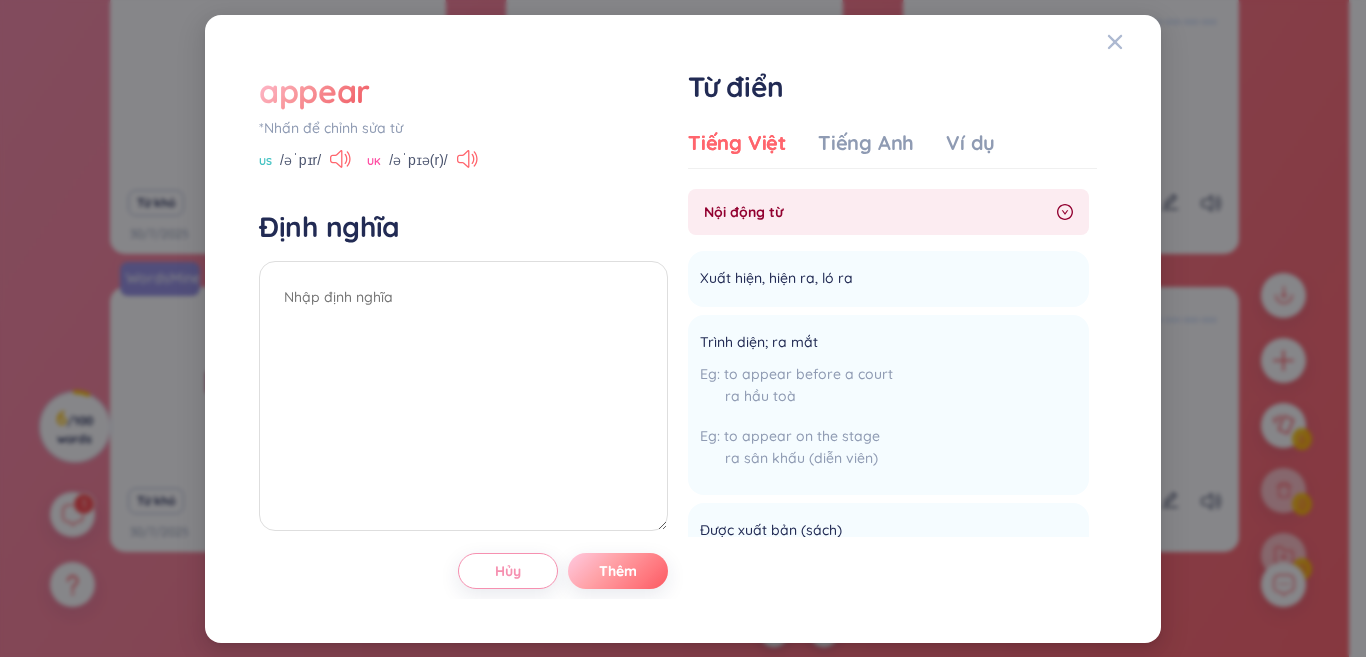 click on "Thêm" at bounding box center [618, 571] 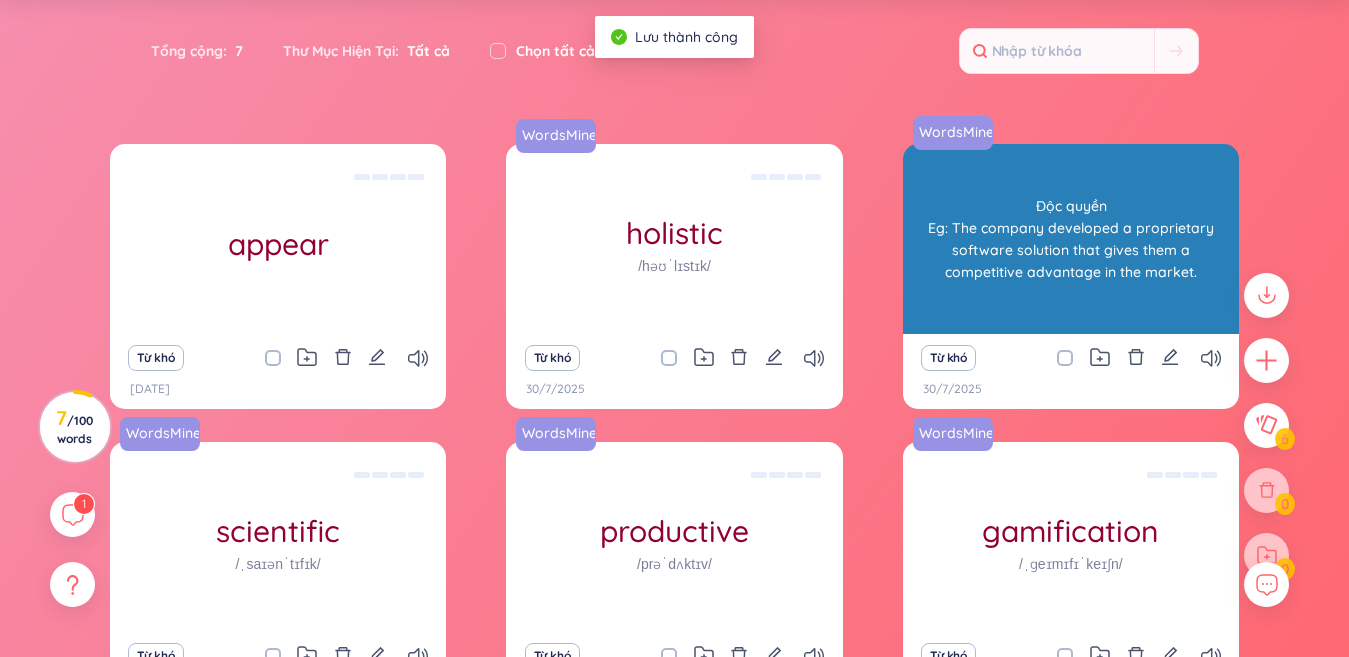 scroll, scrollTop: 300, scrollLeft: 0, axis: vertical 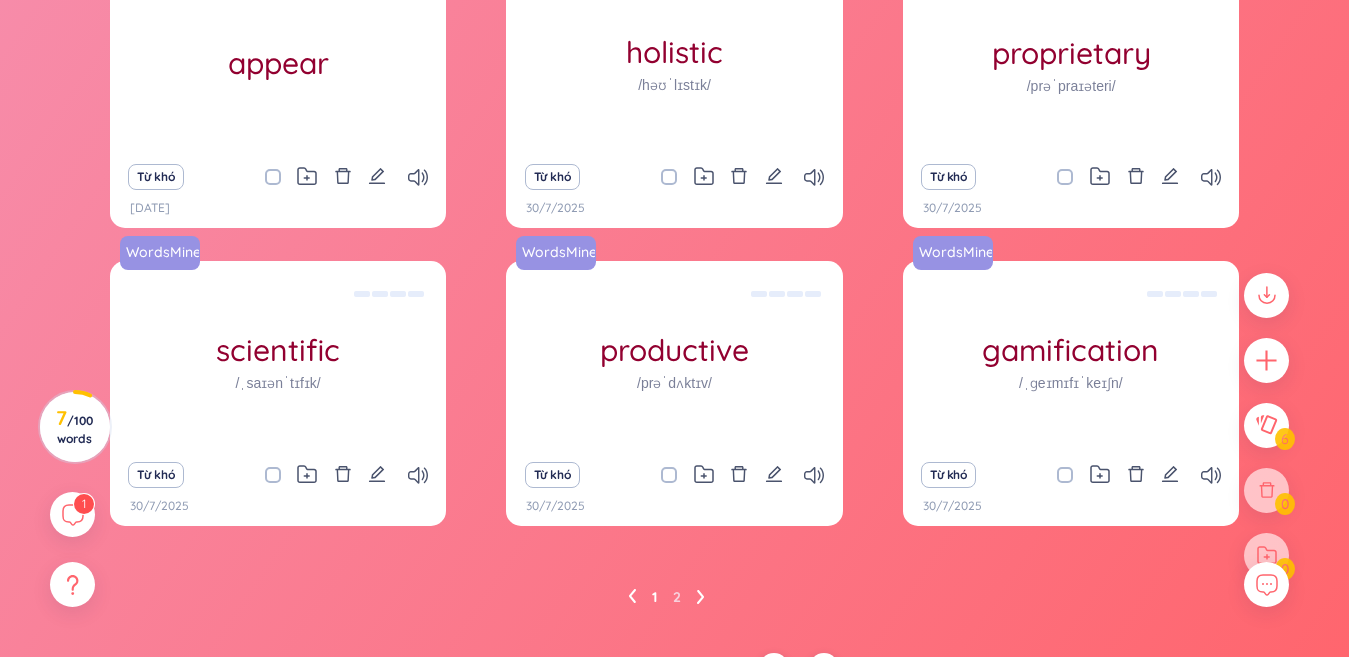 click 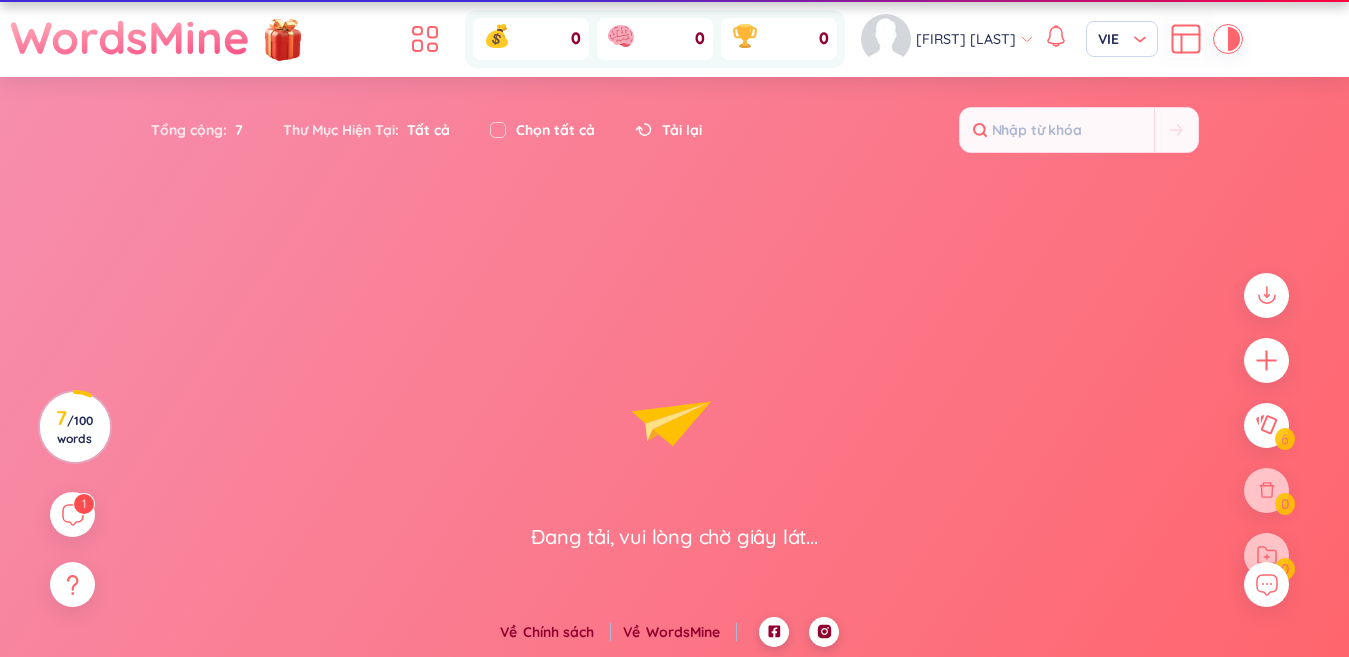 scroll, scrollTop: 40, scrollLeft: 0, axis: vertical 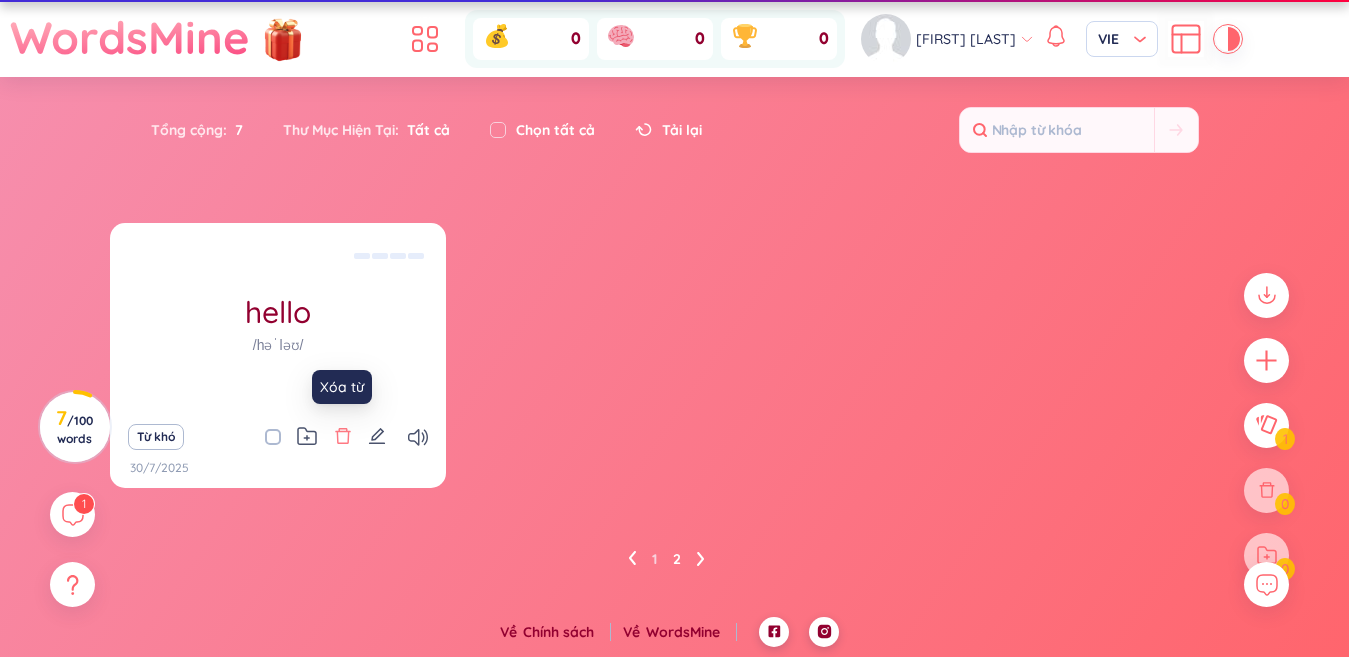 click 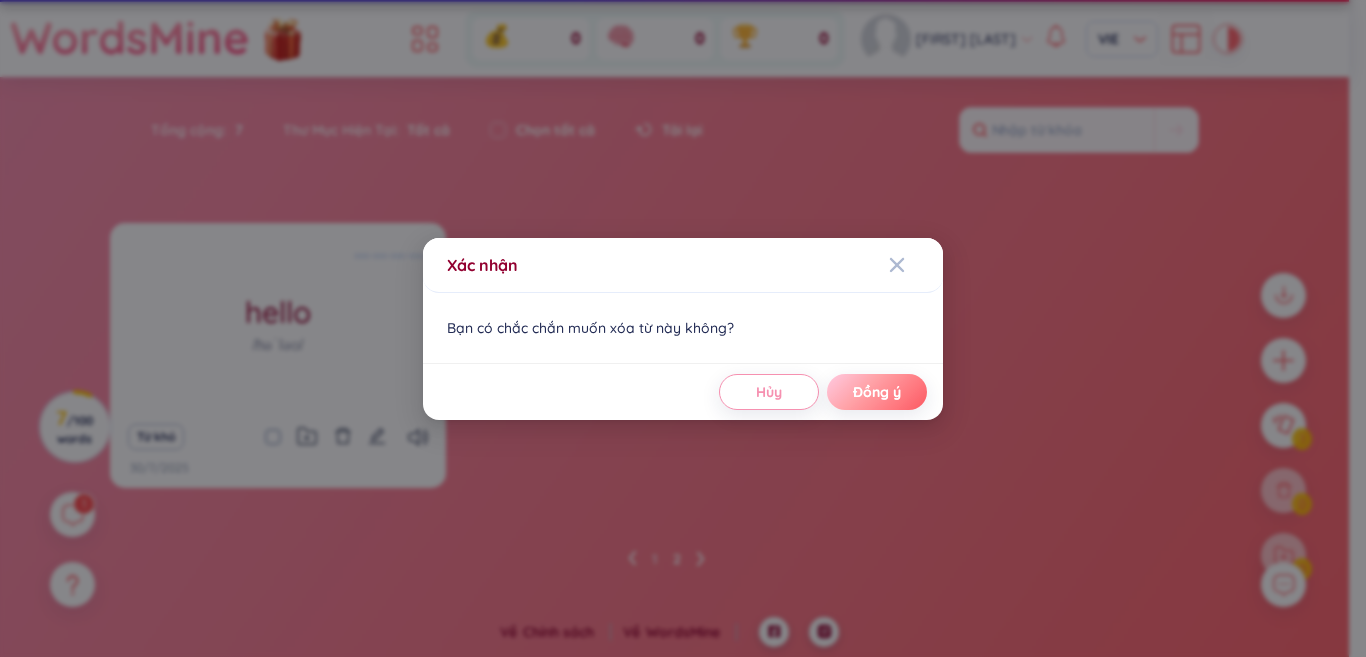 click on "Đồng ý" at bounding box center [877, 392] 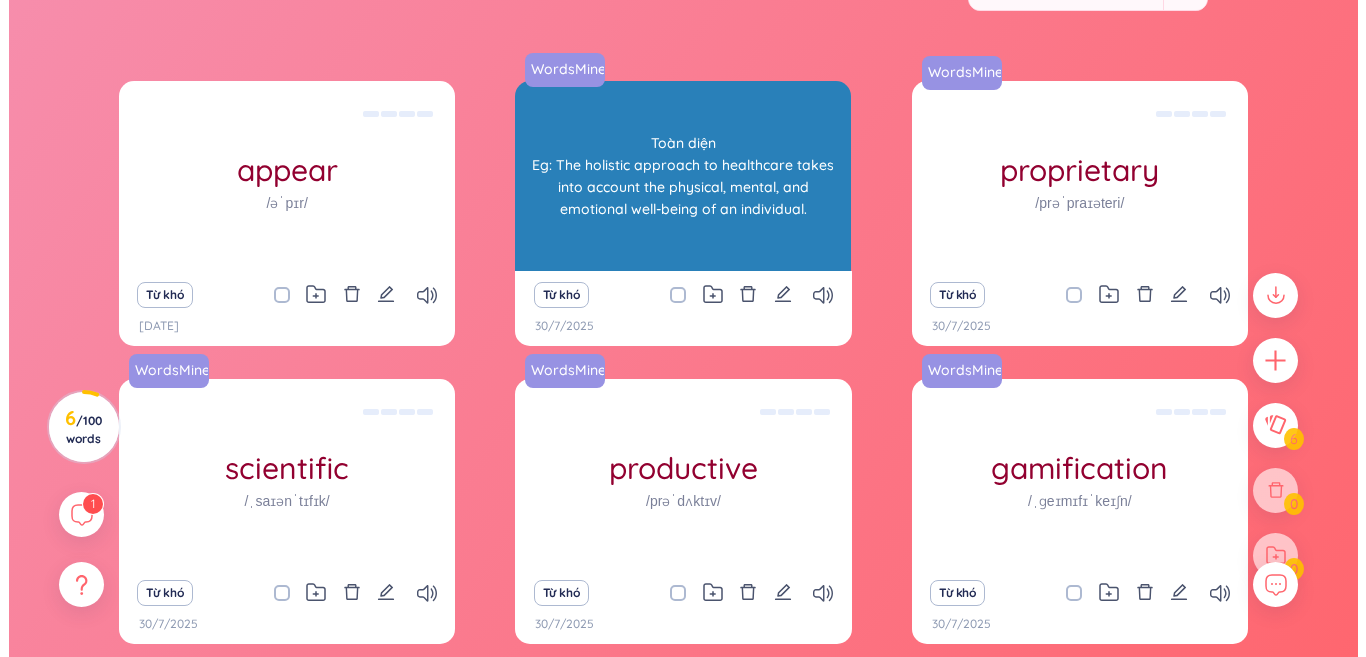 scroll, scrollTop: 240, scrollLeft: 0, axis: vertical 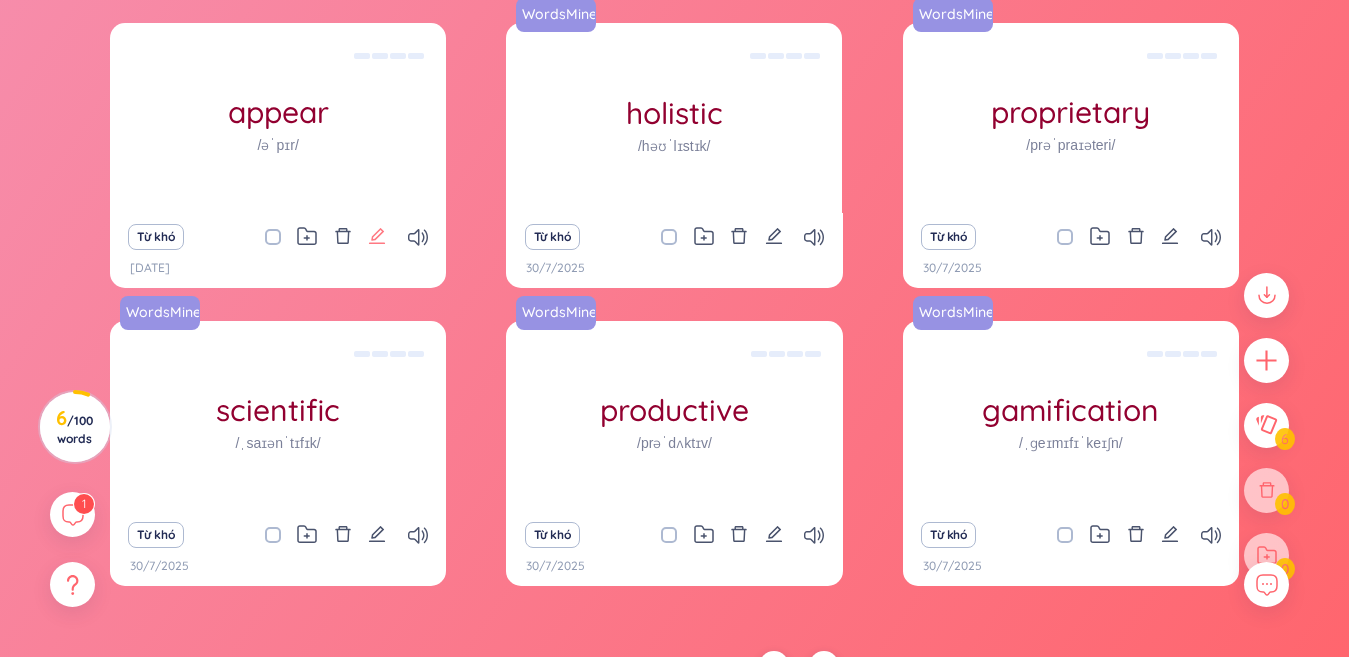 click 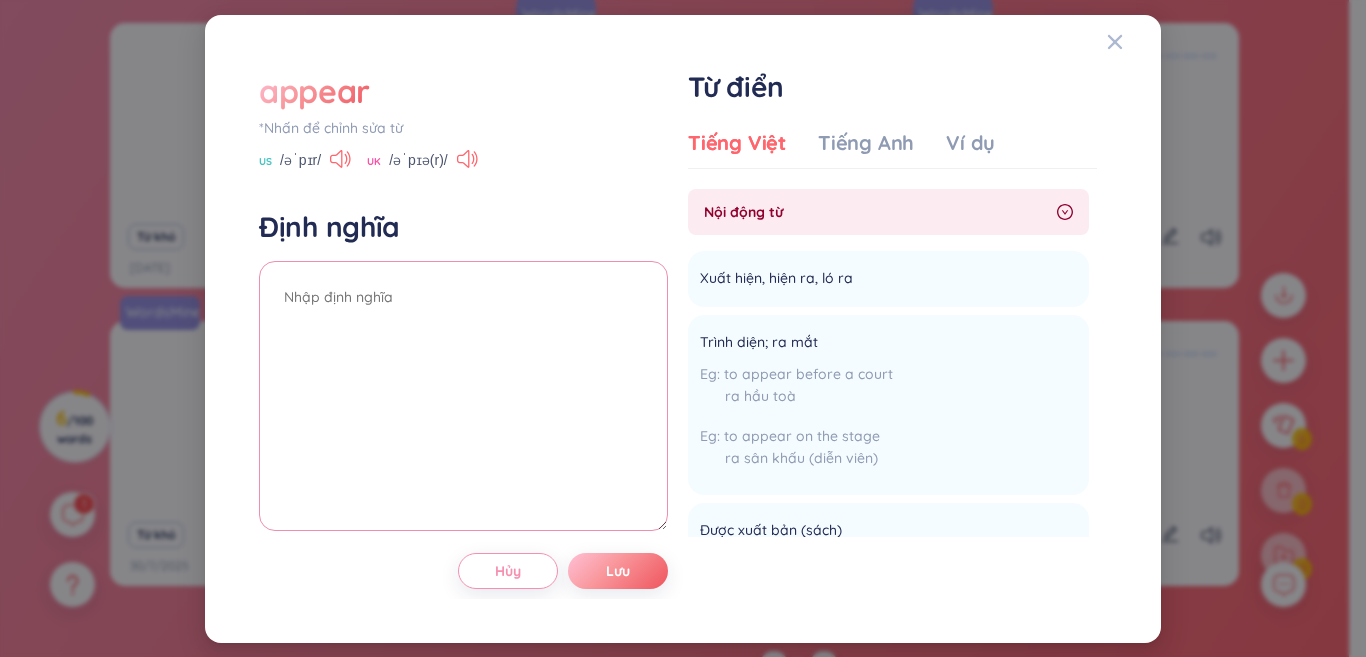 click at bounding box center (463, 396) 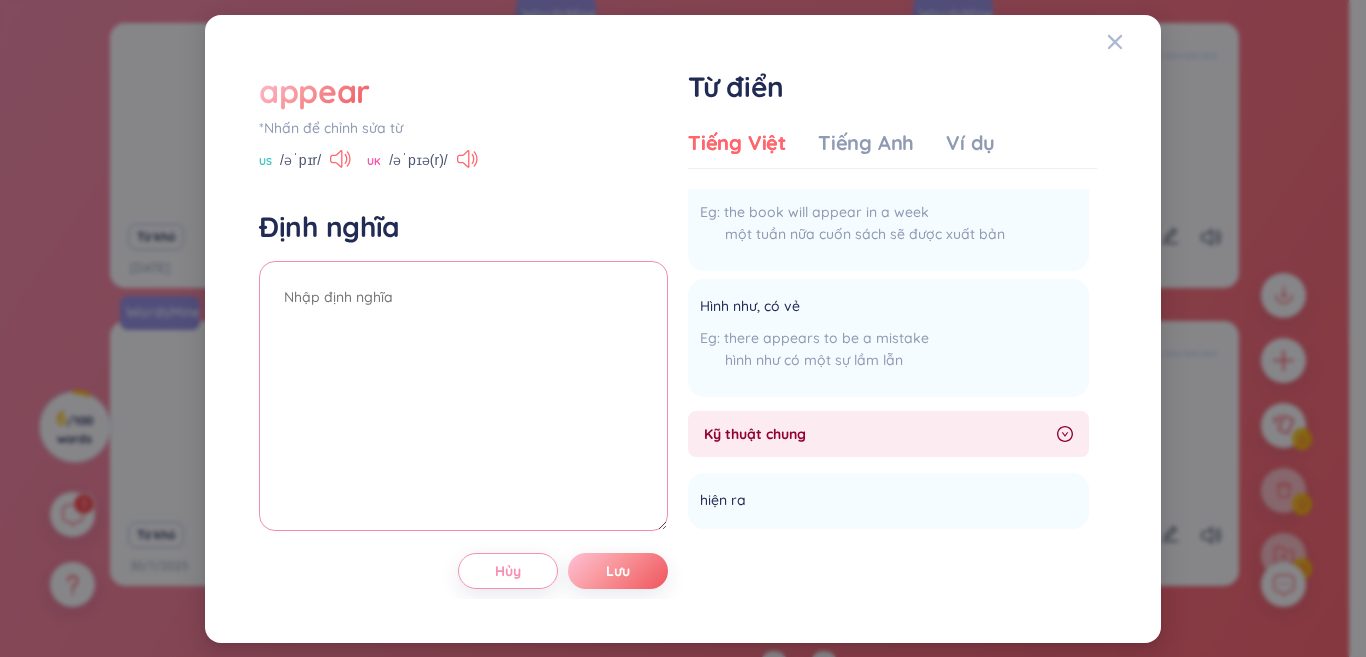 scroll, scrollTop: 550, scrollLeft: 0, axis: vertical 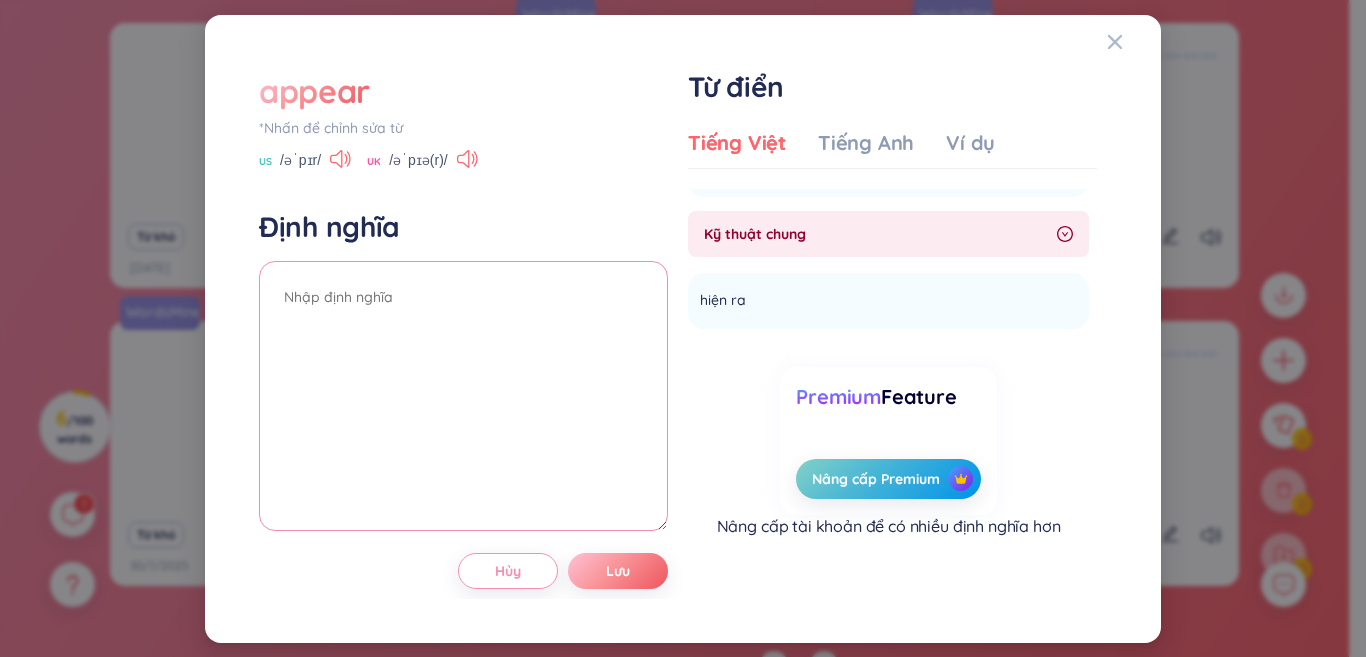 click at bounding box center (463, 396) 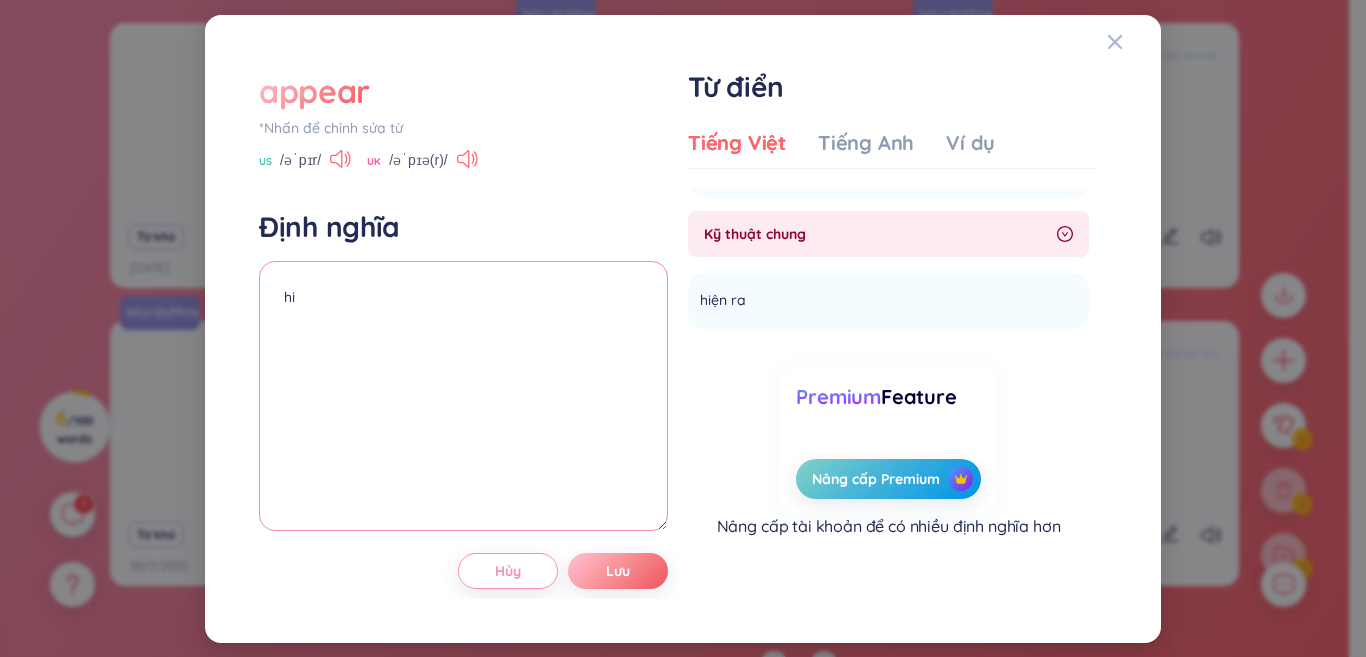 type on "h" 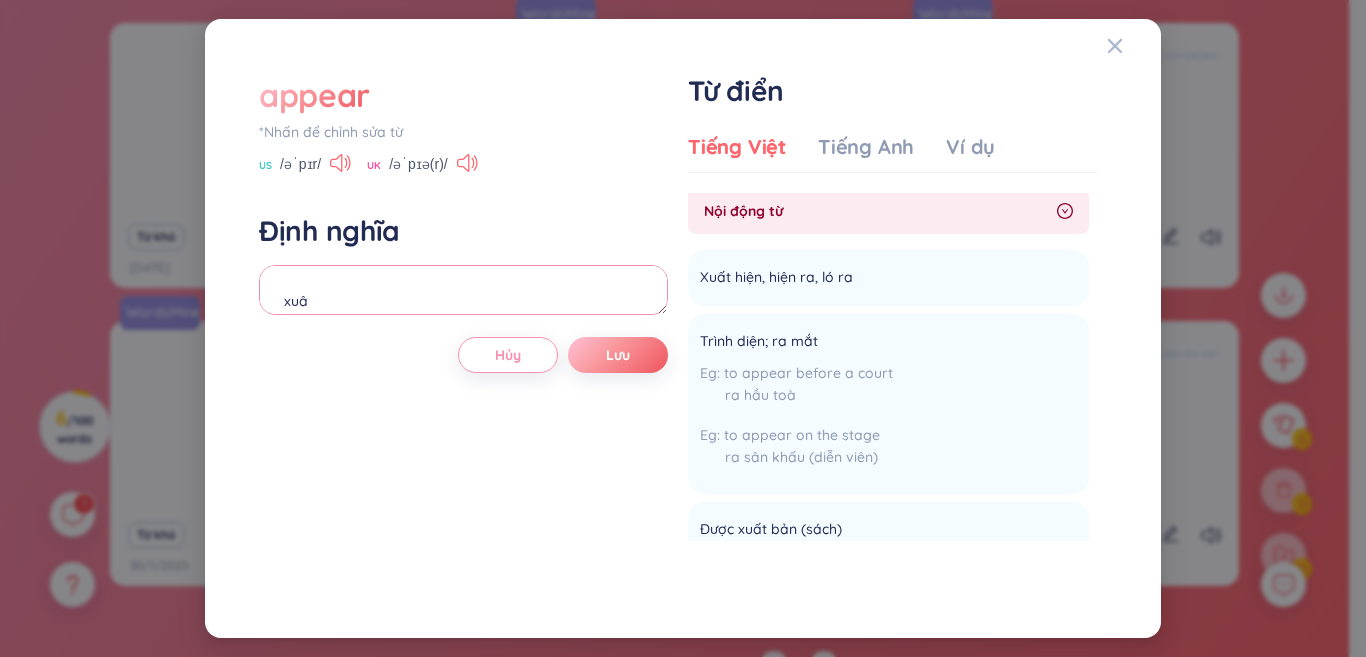 scroll, scrollTop: 0, scrollLeft: 0, axis: both 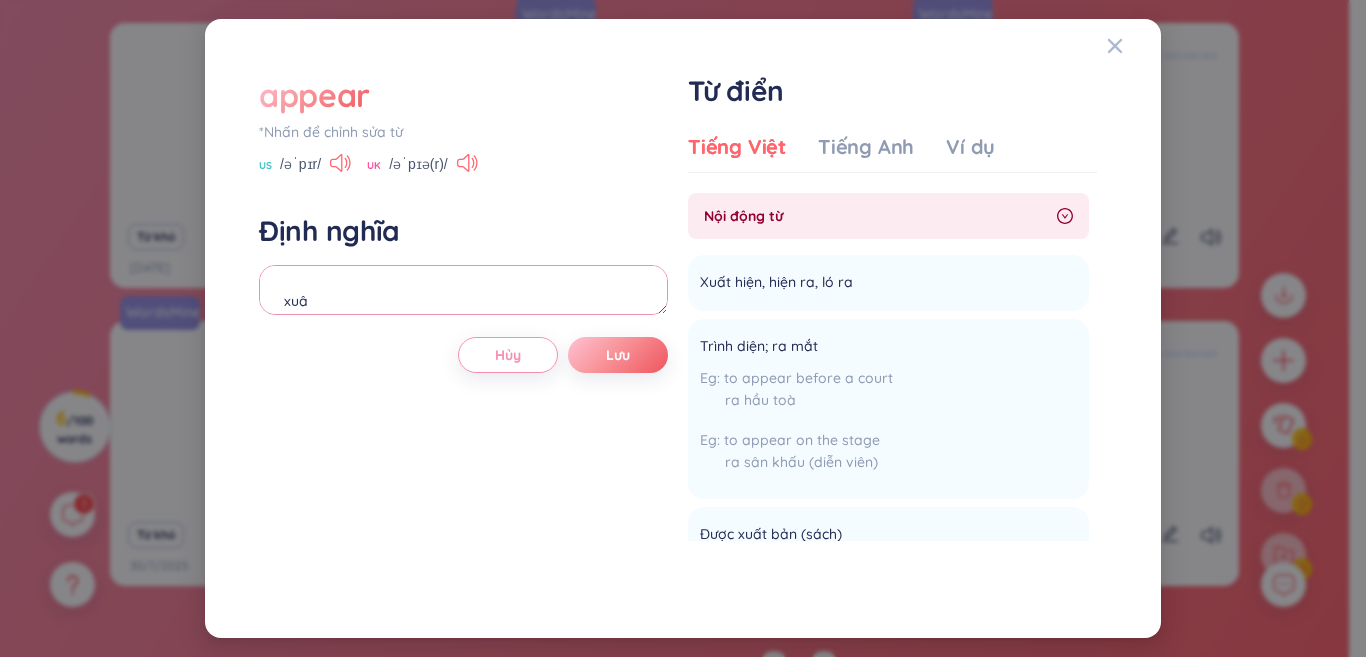 click on "xuâ" at bounding box center [463, 290] 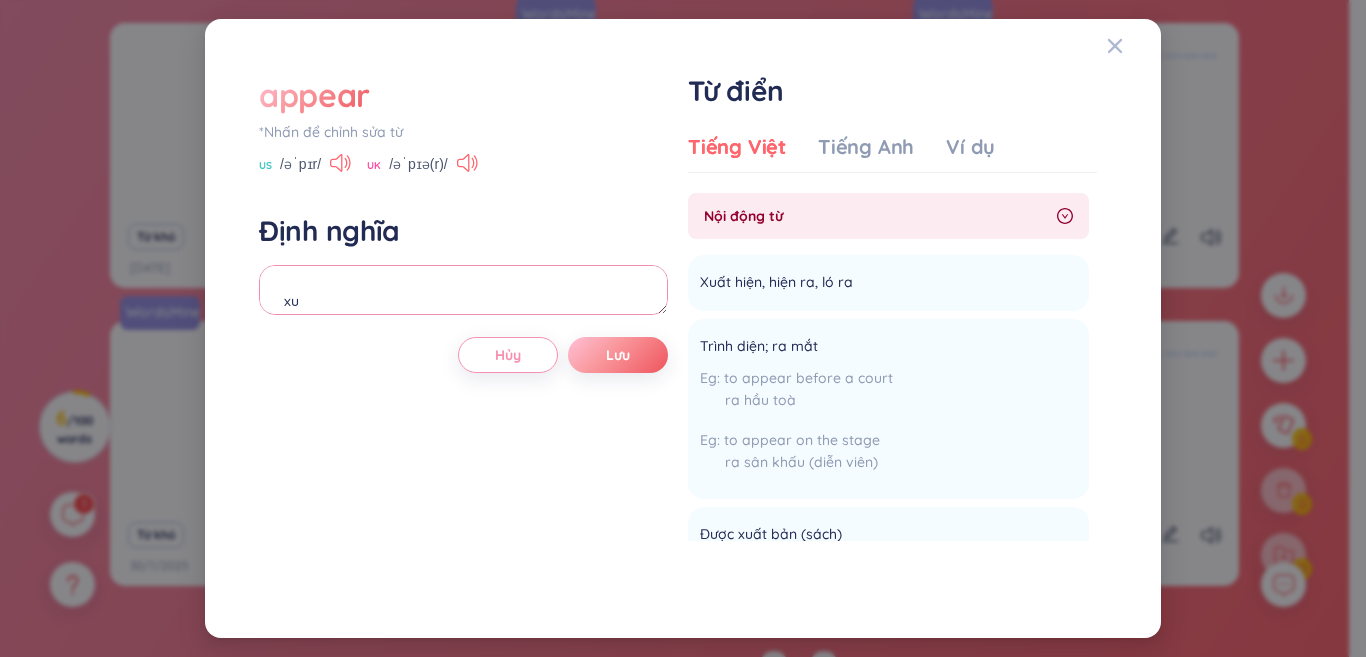 type on "x" 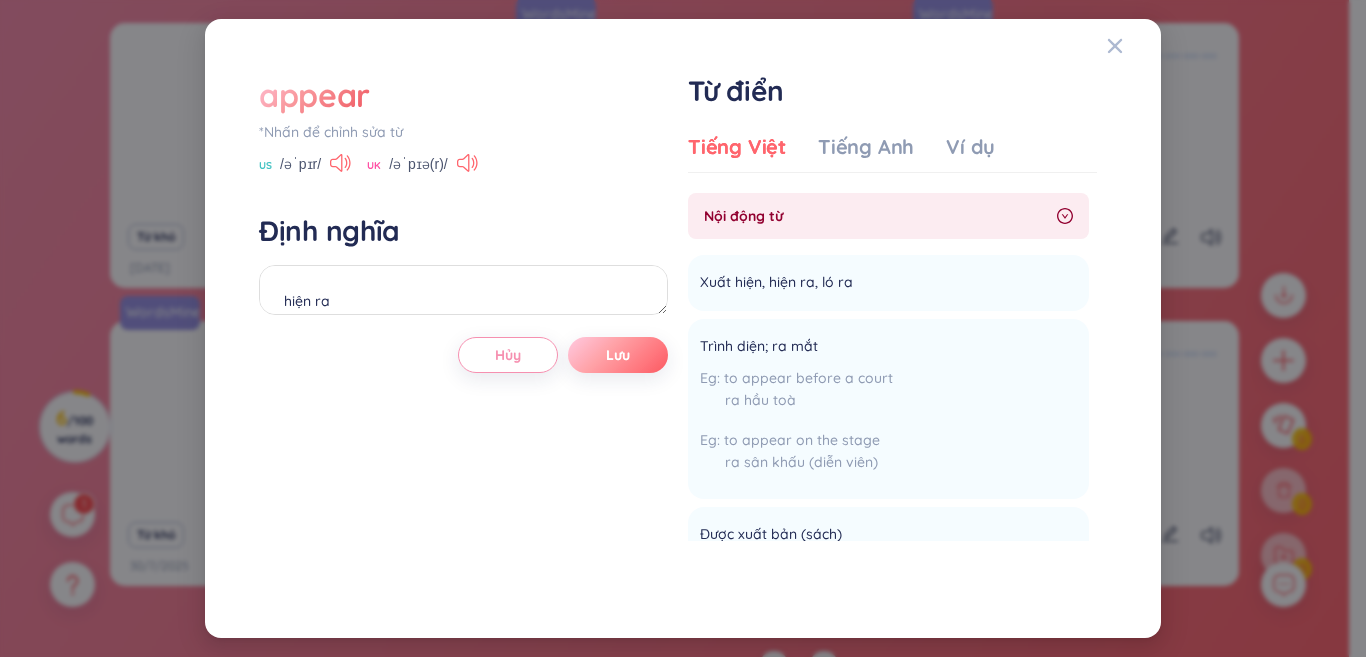 click on "Lưu" at bounding box center [618, 355] 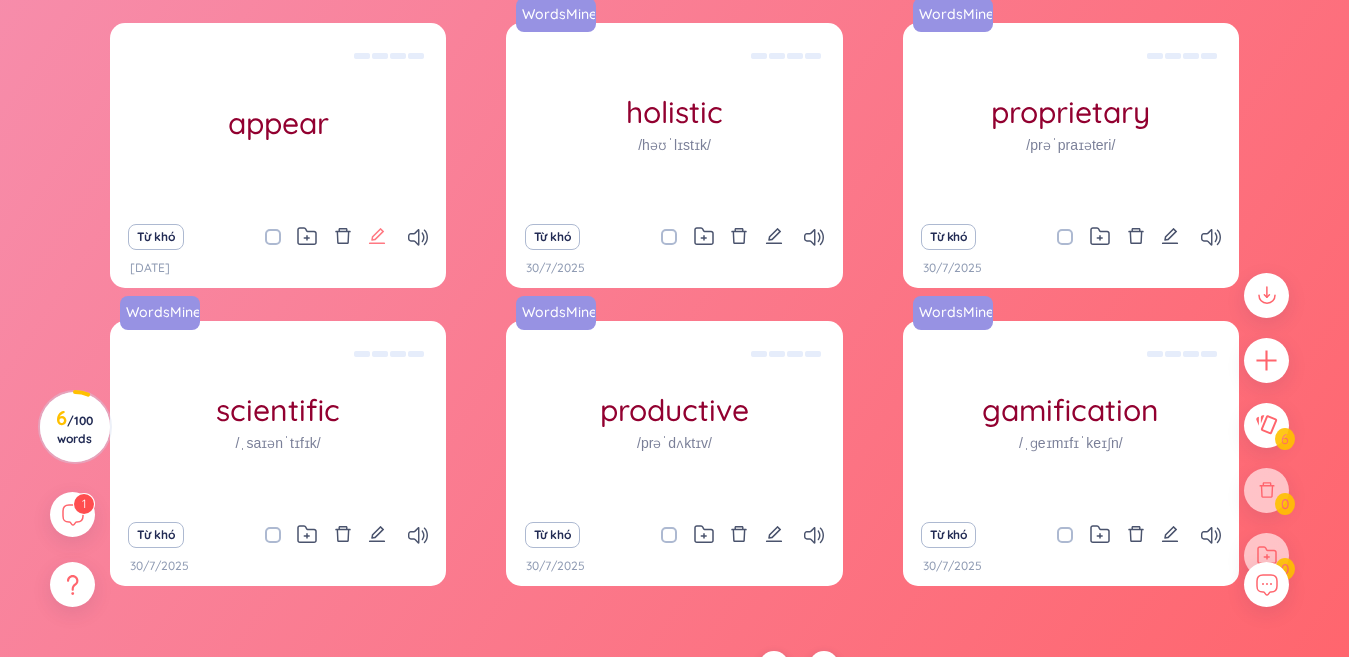 click 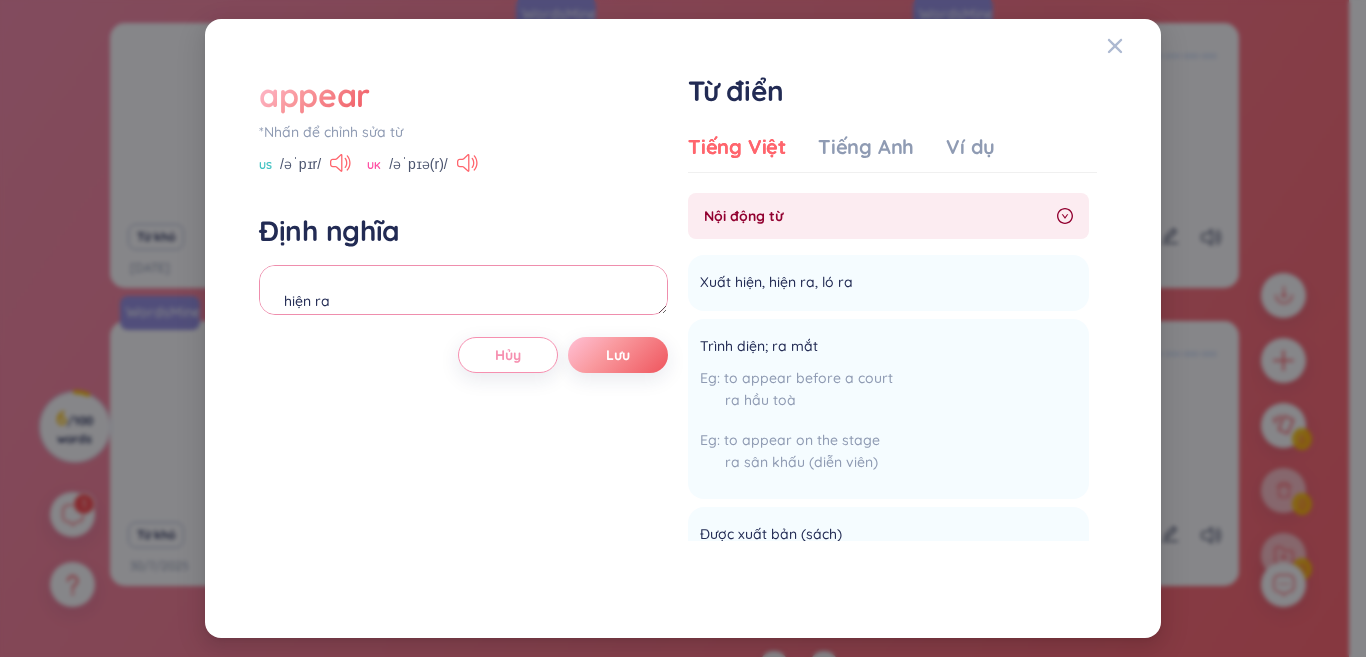 click on "hiện ra" at bounding box center (463, 290) 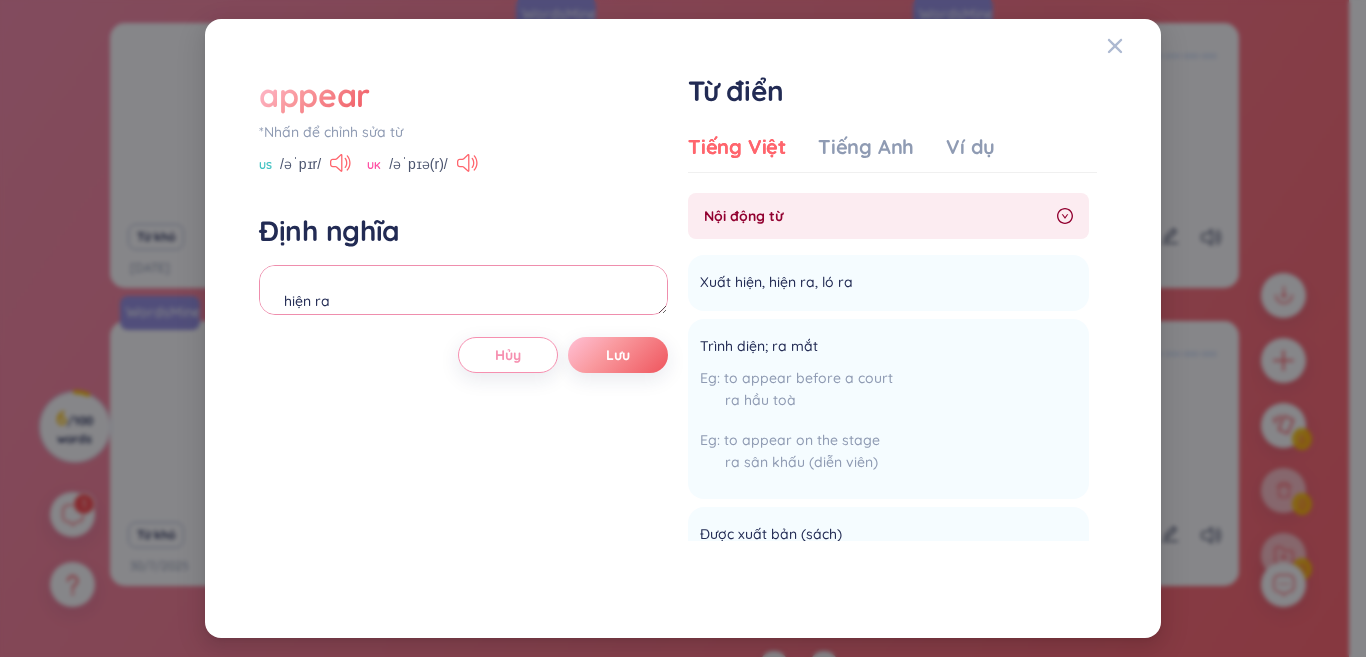 click on "hiện ra" at bounding box center (463, 290) 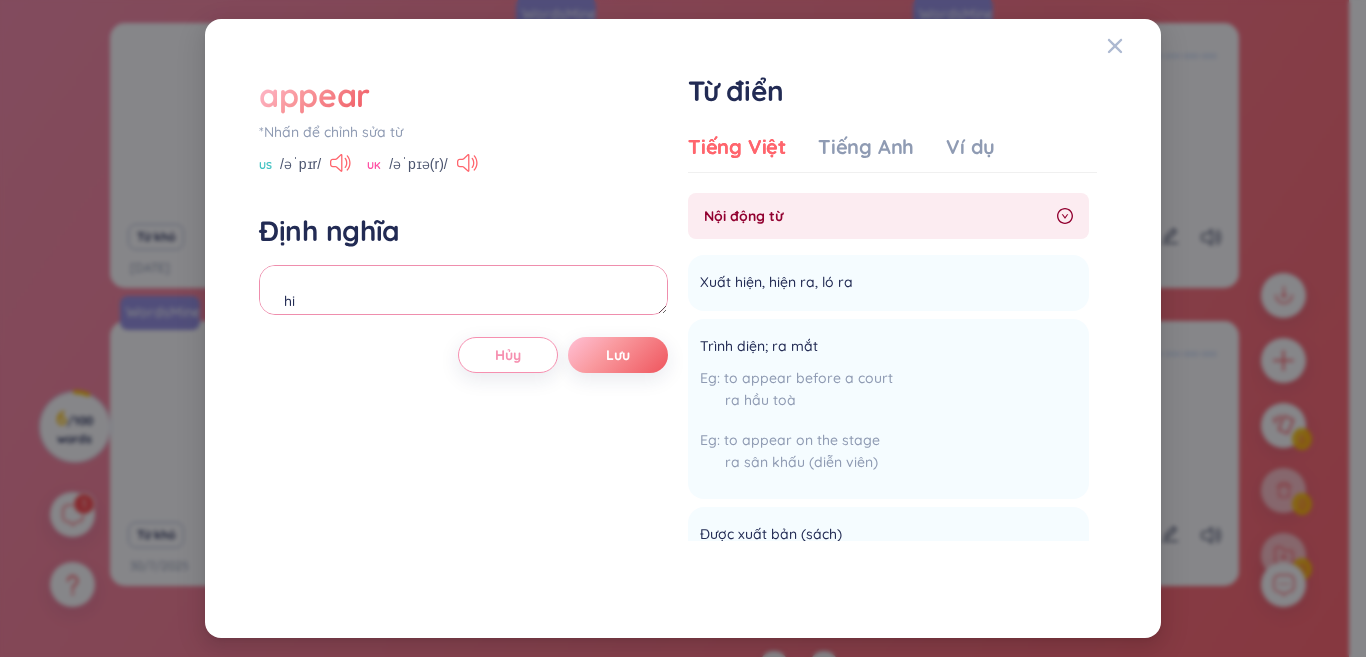 type on "h" 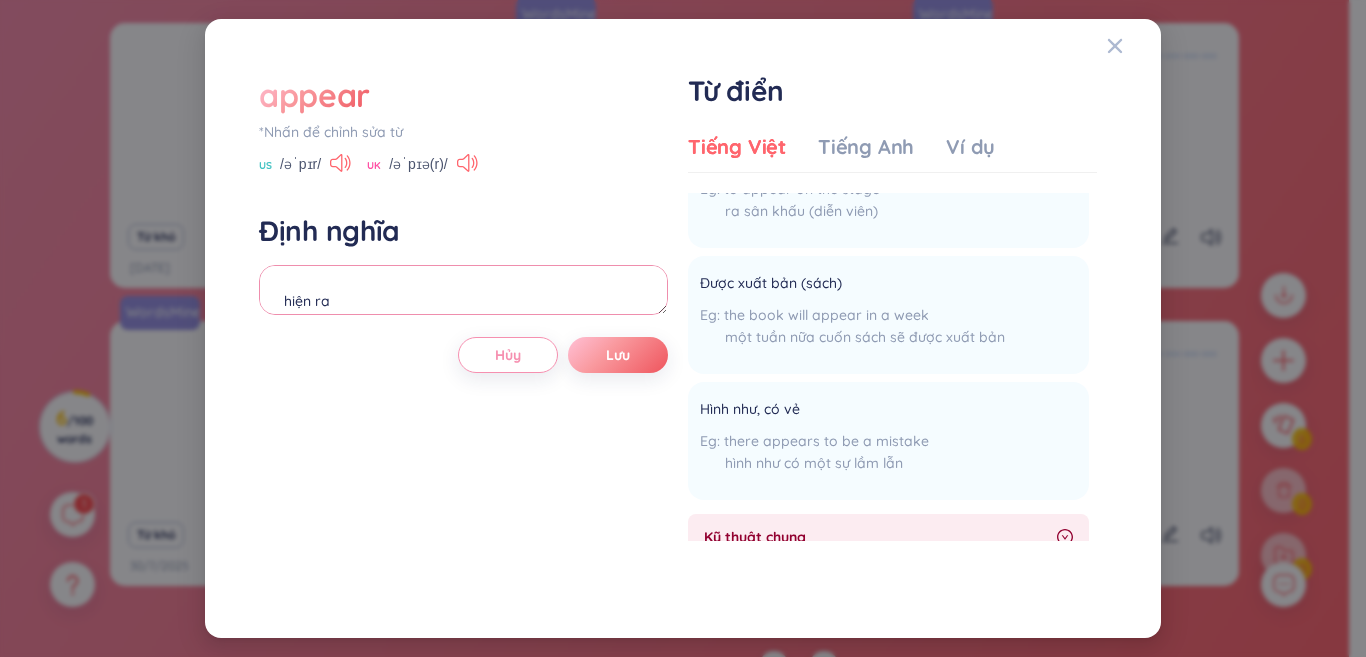 scroll, scrollTop: 300, scrollLeft: 0, axis: vertical 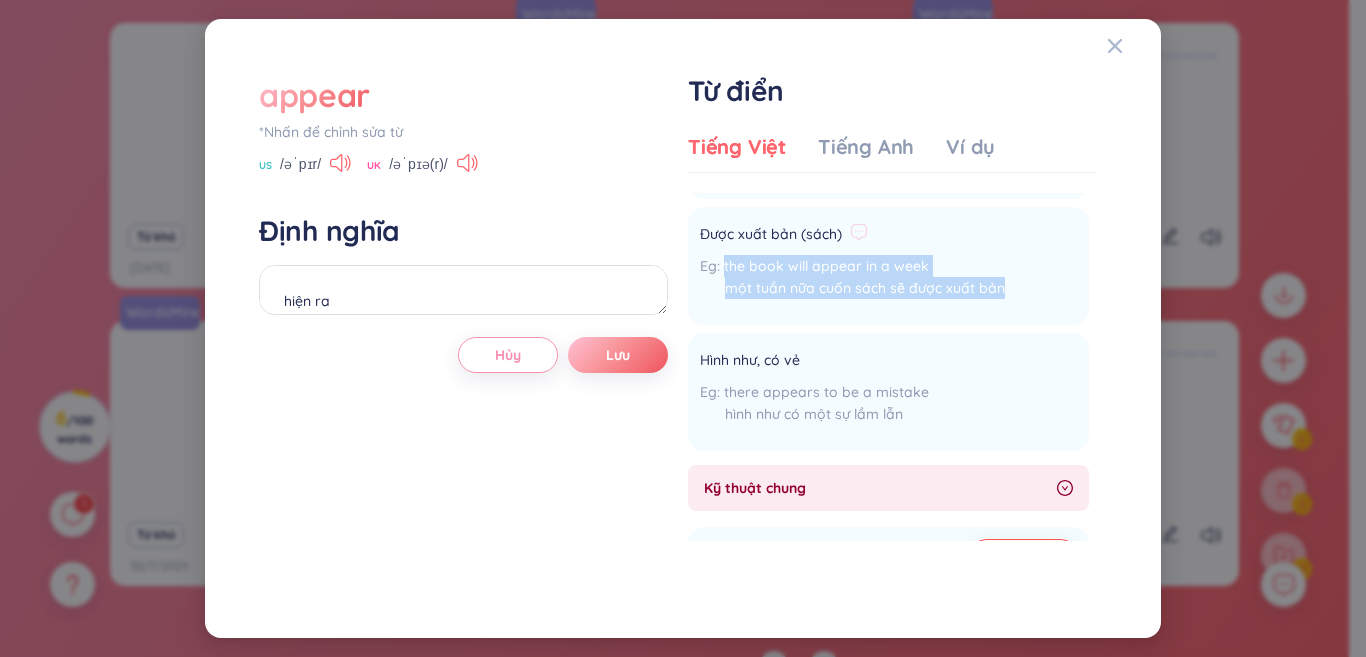 drag, startPoint x: 725, startPoint y: 267, endPoint x: 1016, endPoint y: 293, distance: 292.1592 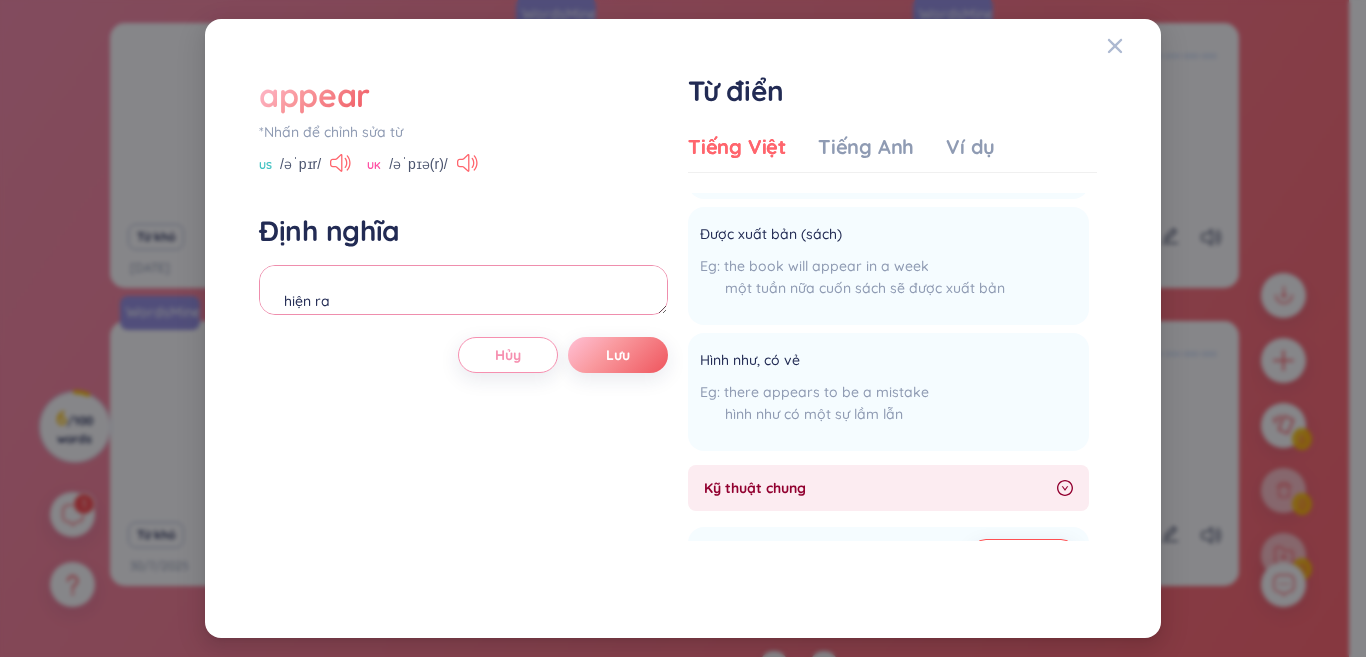 click on "hiện ra" at bounding box center [463, 290] 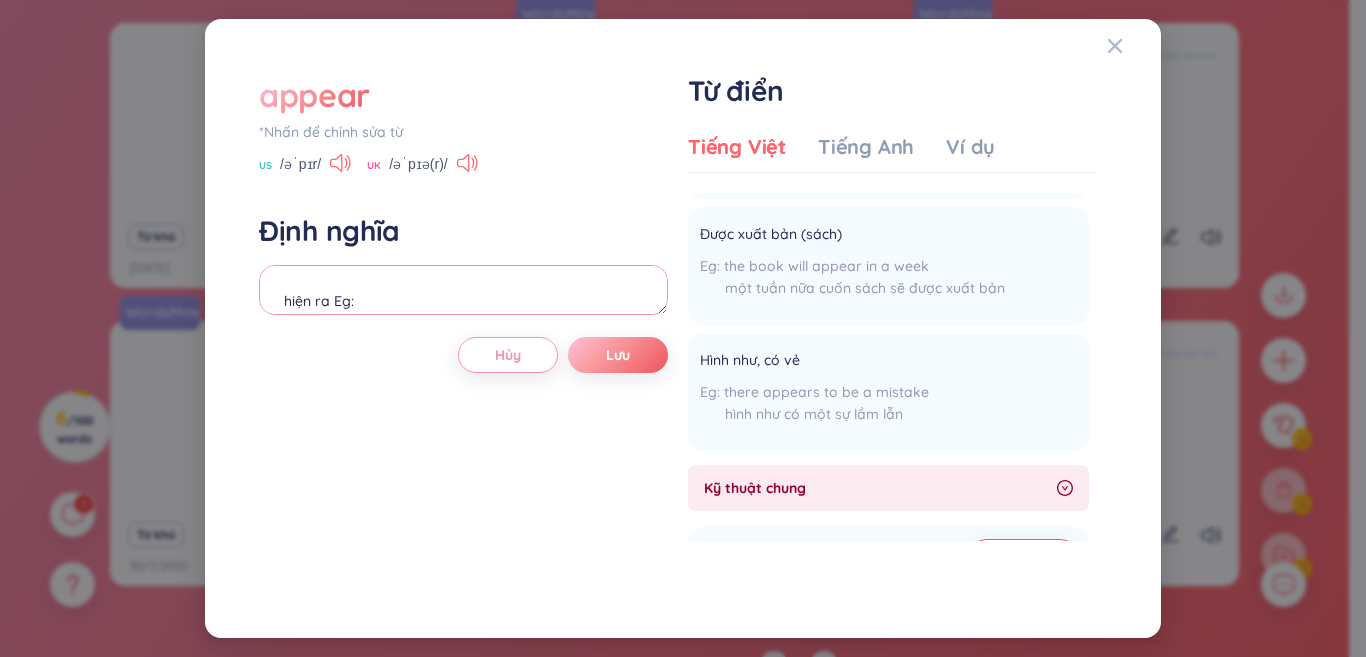 paste on "the book will appear in a week
một tuần nữa cuốn sách sẽ được xuất bản" 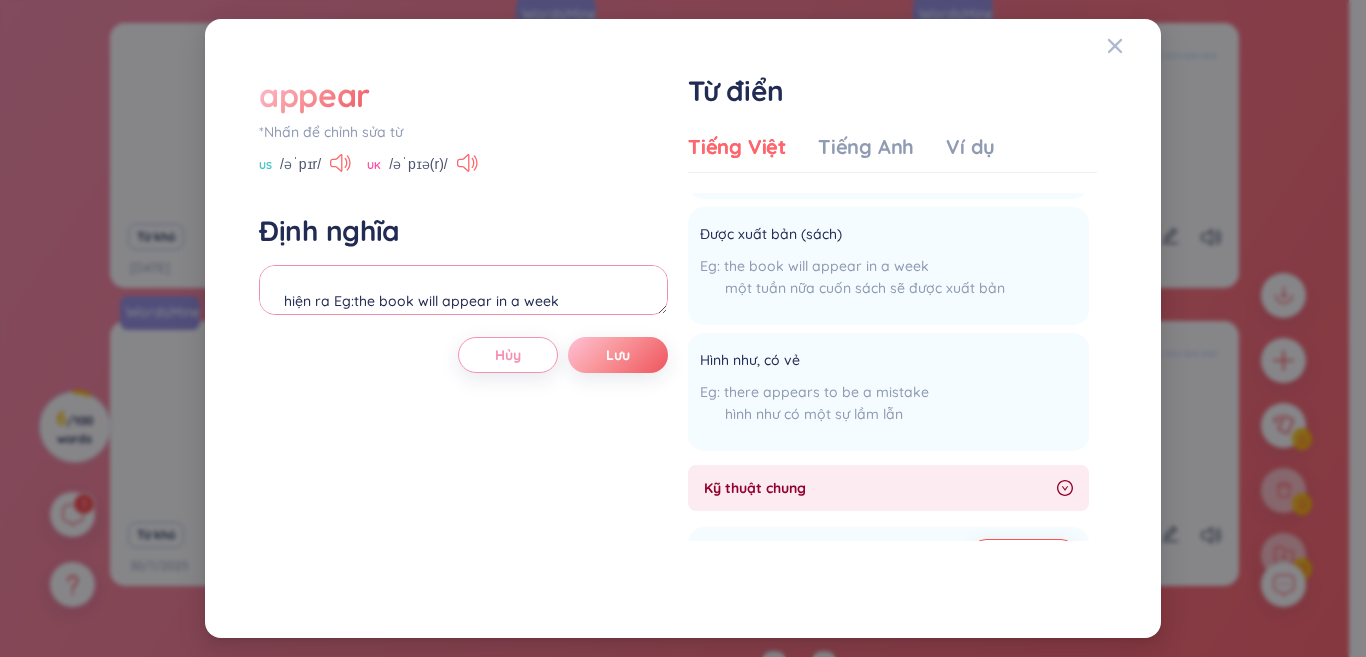 scroll, scrollTop: 18, scrollLeft: 0, axis: vertical 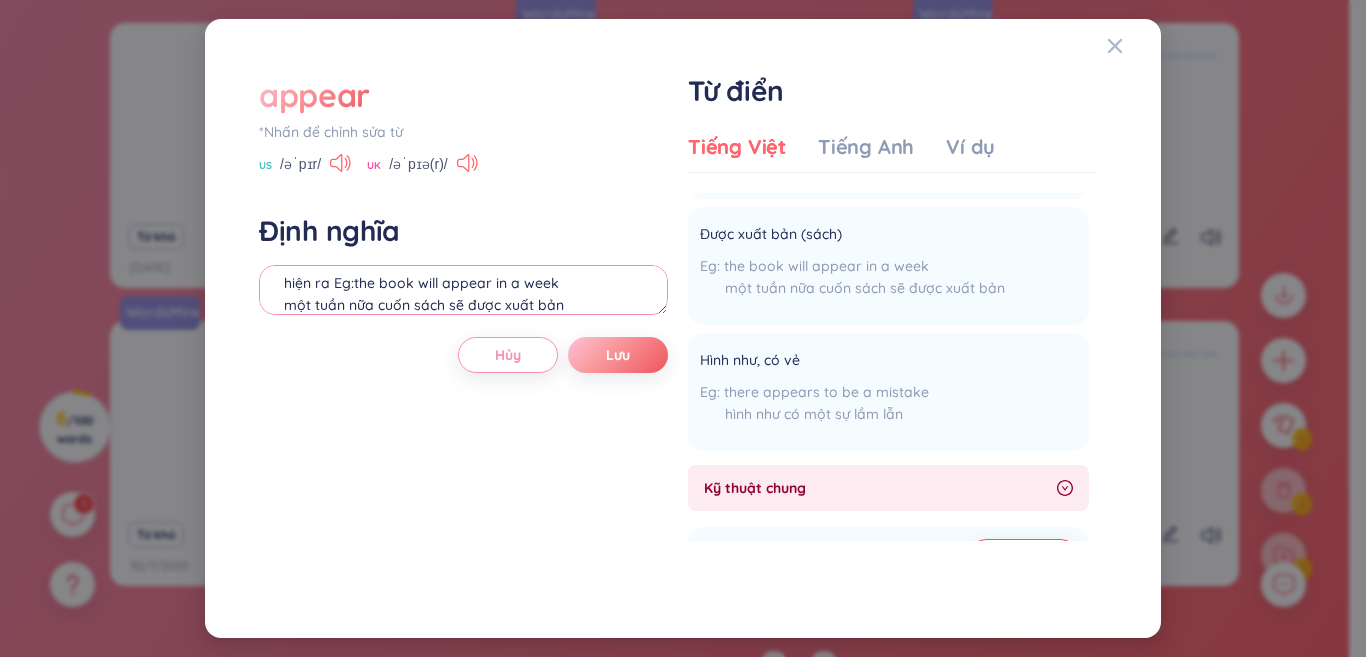 click on "hiện ra Eg:the book will appear in a week
một tuần nữa cuốn sách sẽ được xuất bản" at bounding box center [463, 290] 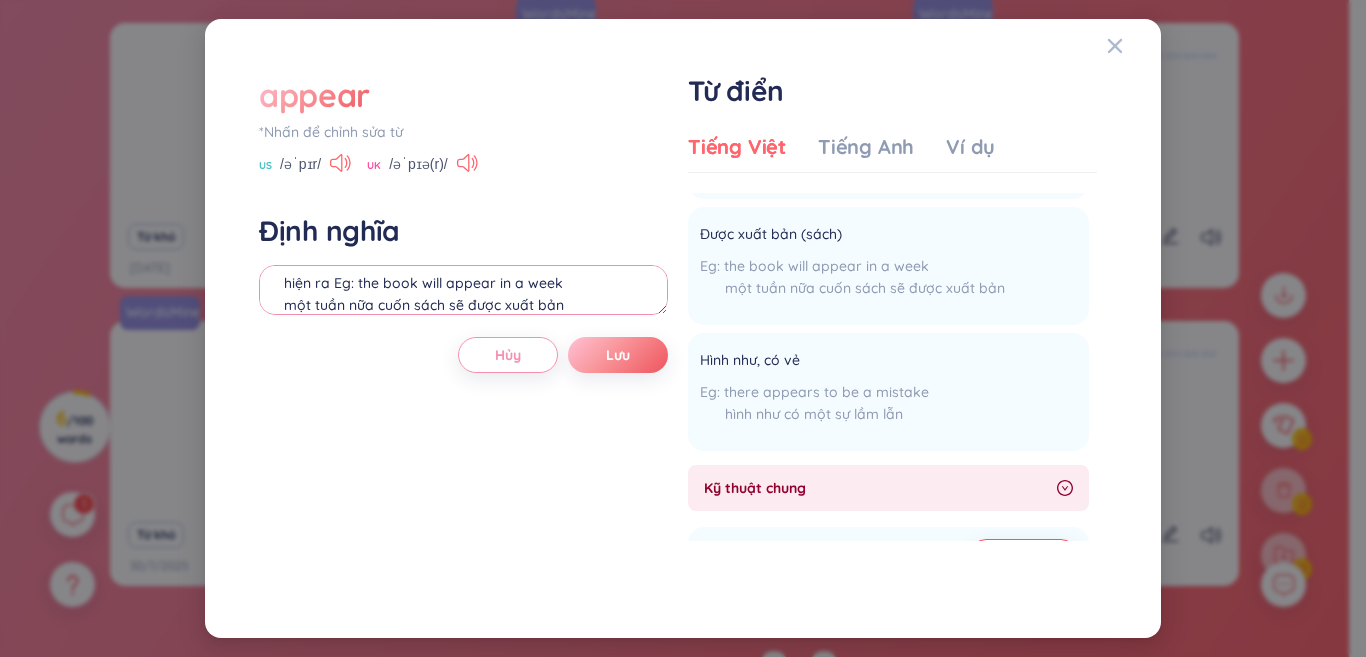 click on "hiện ra Eg: the book will appear in a week
một tuần nữa cuốn sách sẽ được xuất bản" at bounding box center (463, 290) 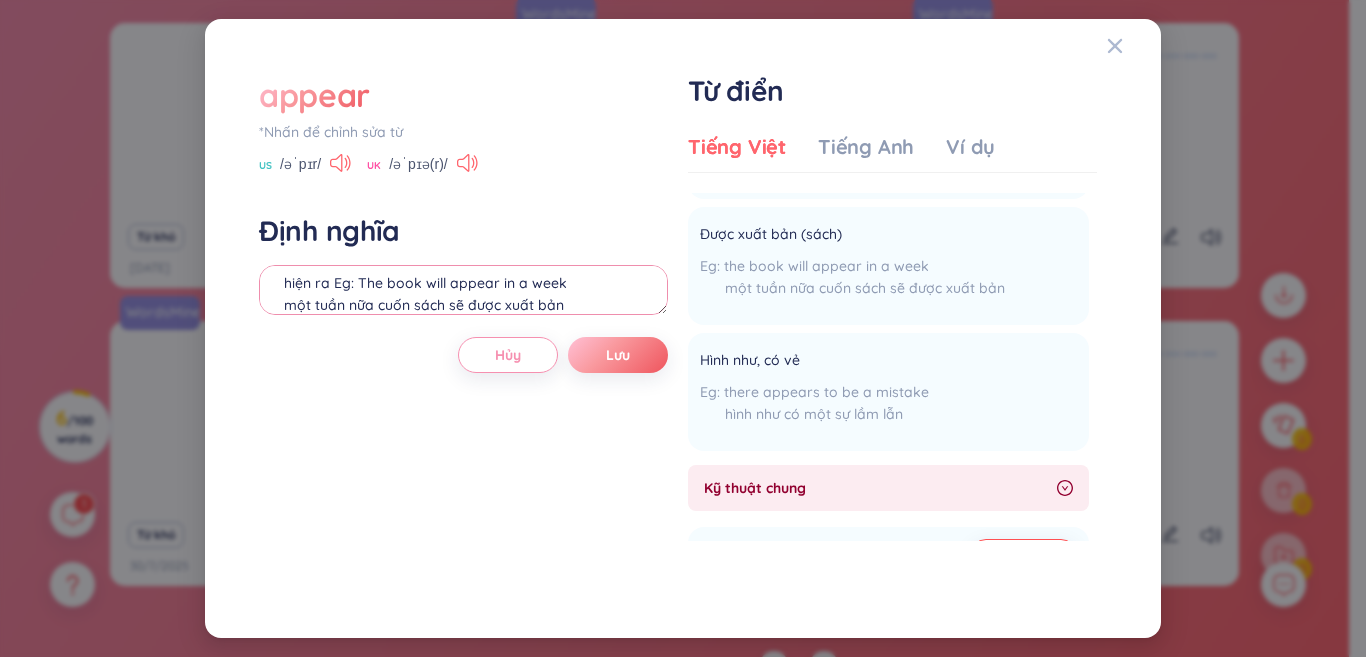 click on "hiện ra Eg: The book will appear in a week
một tuần nữa cuốn sách sẽ được xuất bản" at bounding box center (463, 290) 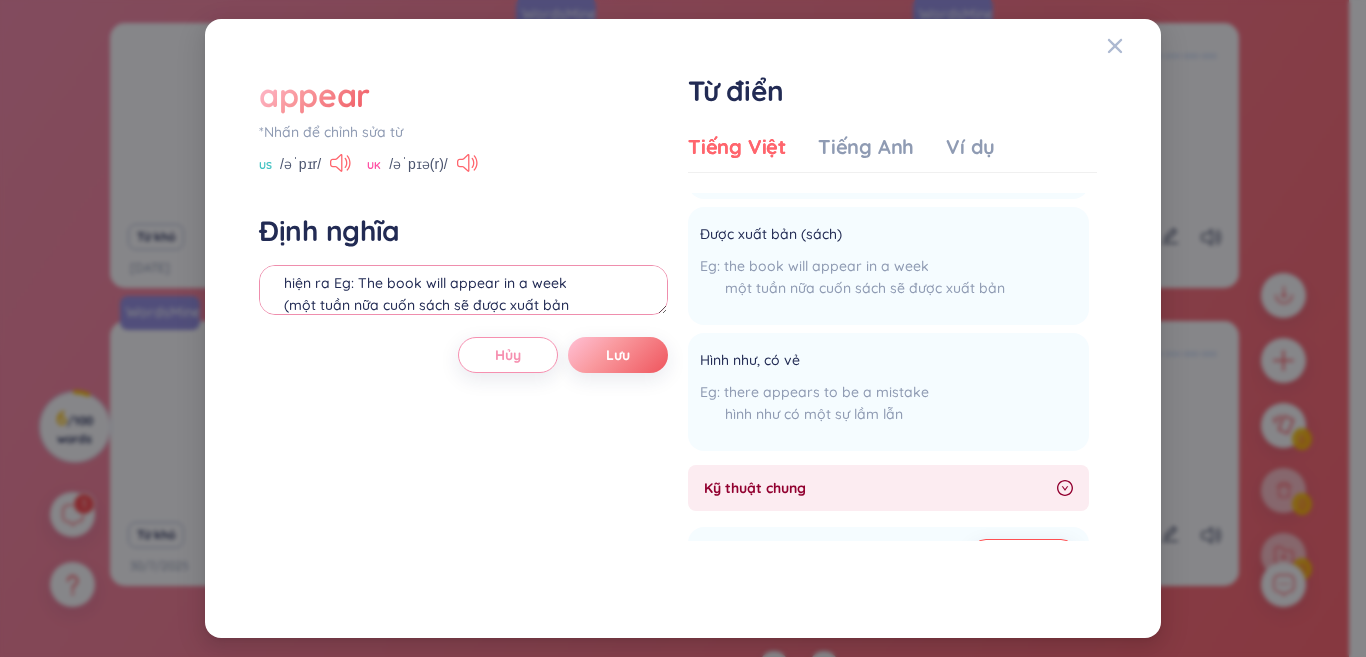click on "hiện ra Eg: The book will appear in a week
(một tuần nữa cuốn sách sẽ được xuất bản" at bounding box center [463, 290] 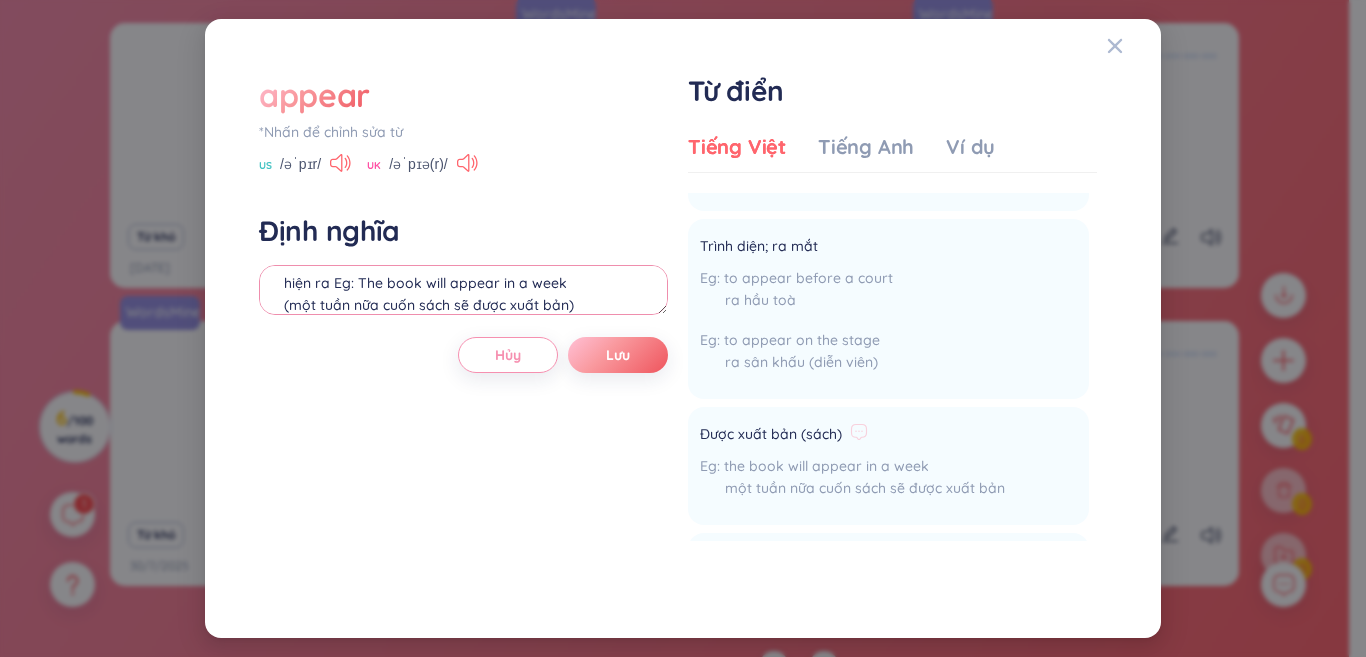 scroll, scrollTop: 0, scrollLeft: 0, axis: both 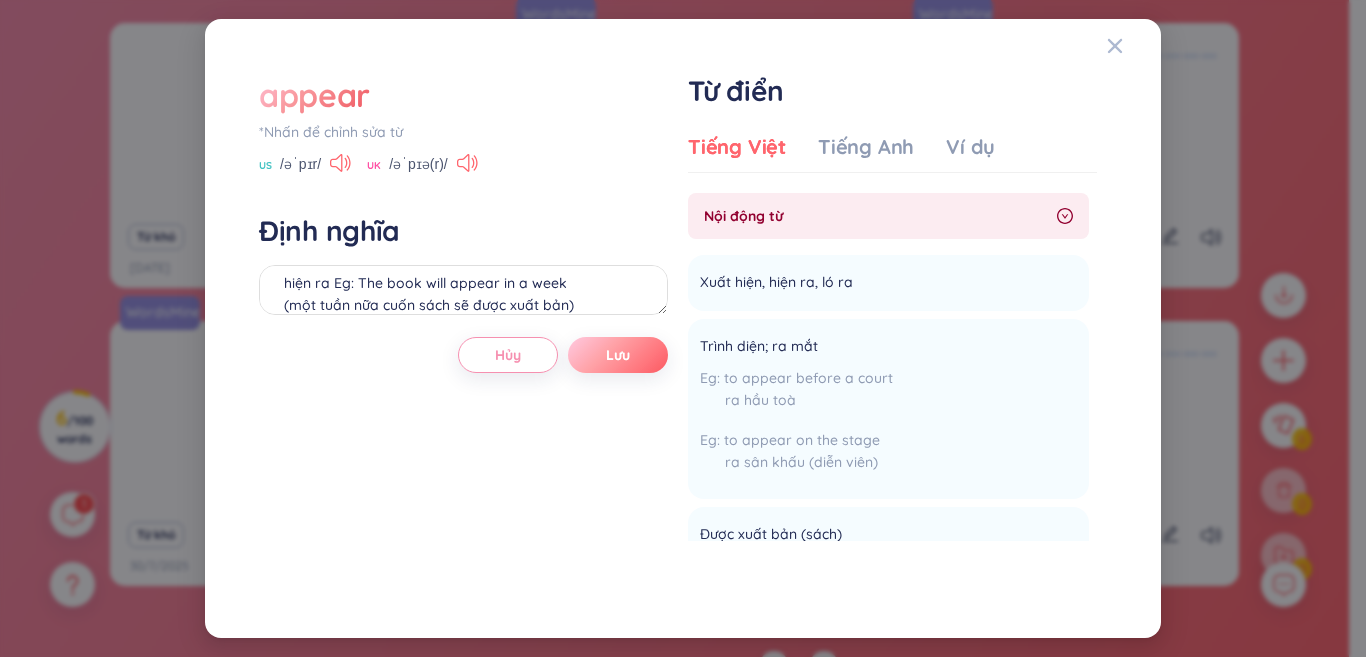 click on "Lưu" at bounding box center (618, 355) 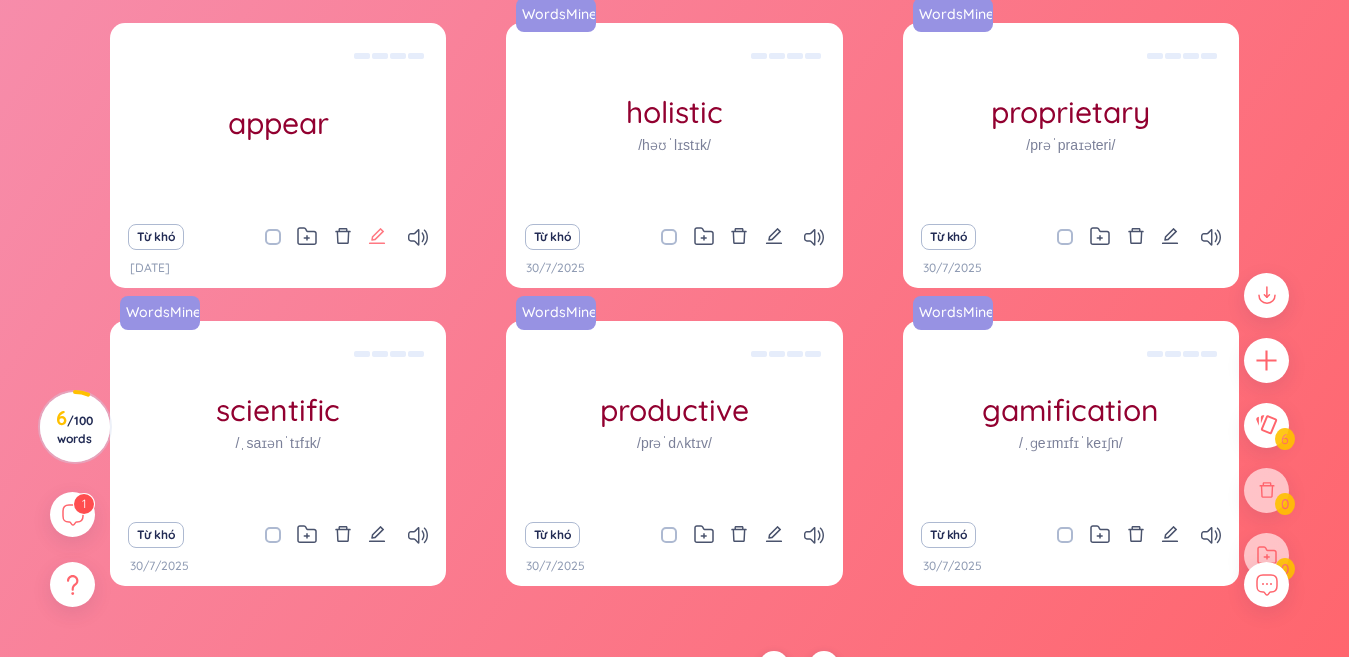 click 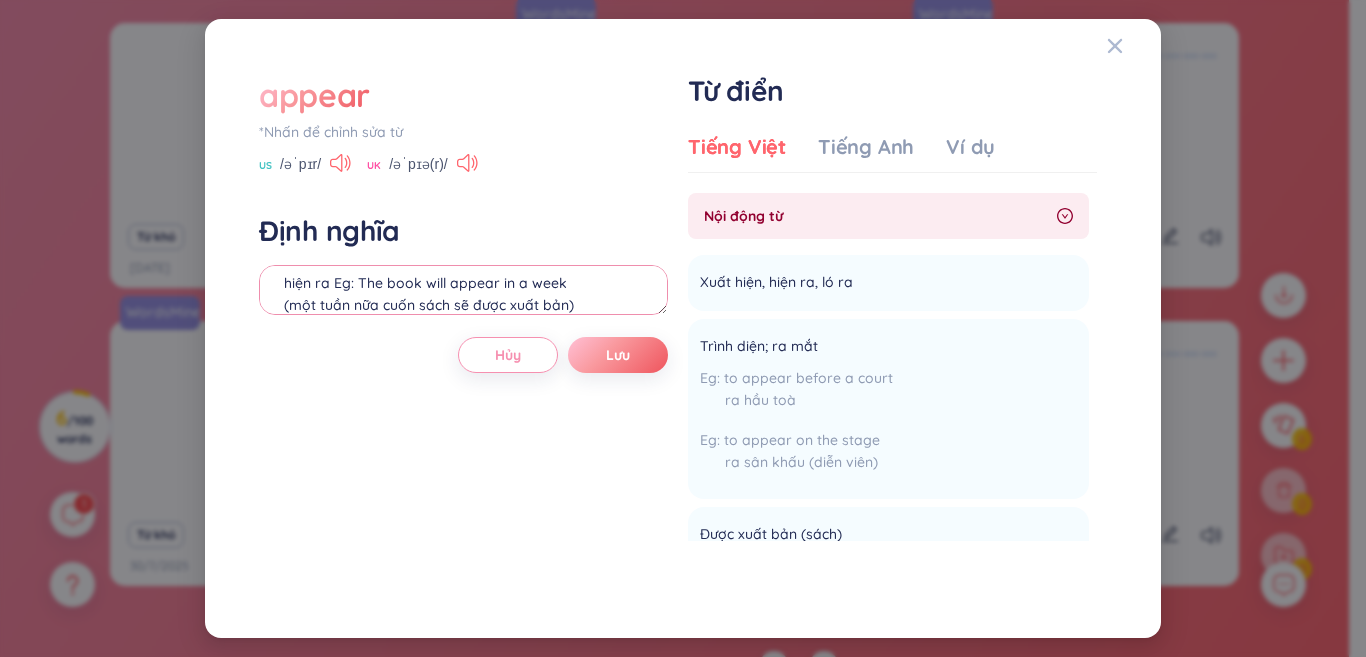 click on "hiện ra Eg: The book will appear in a week
(một tuần nữa cuốn sách sẽ được xuất bản)" at bounding box center (463, 290) 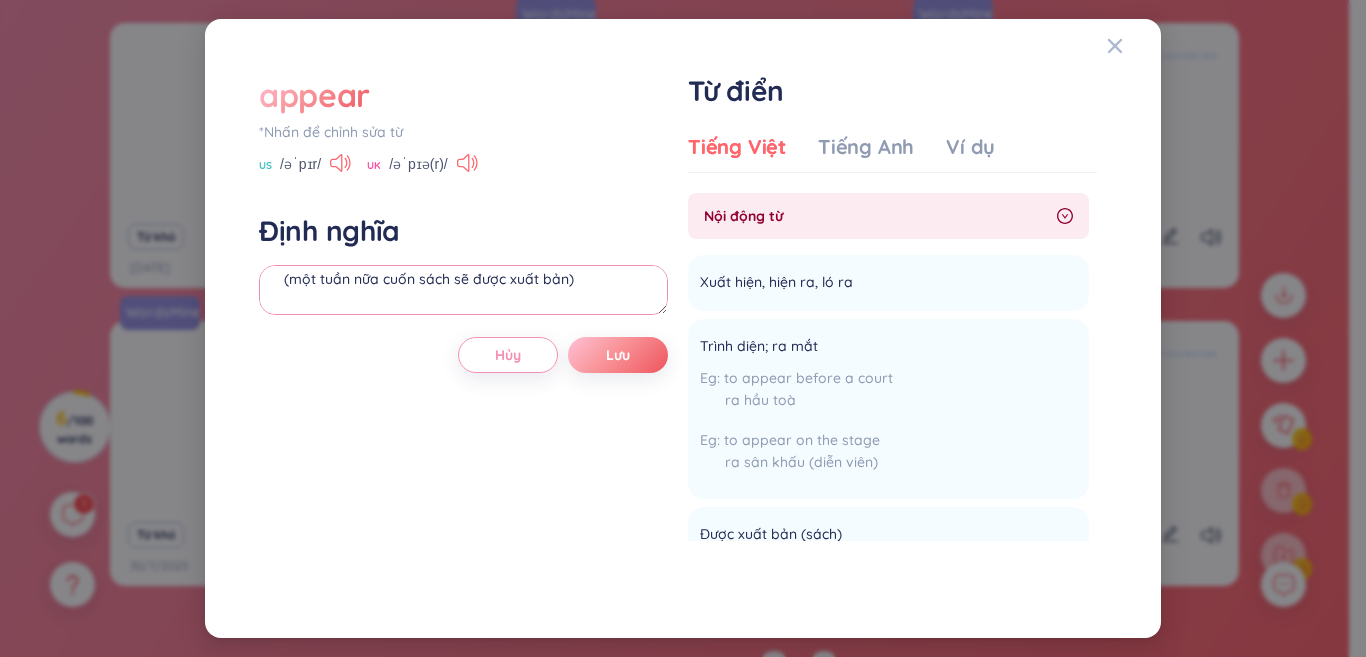 scroll, scrollTop: 0, scrollLeft: 0, axis: both 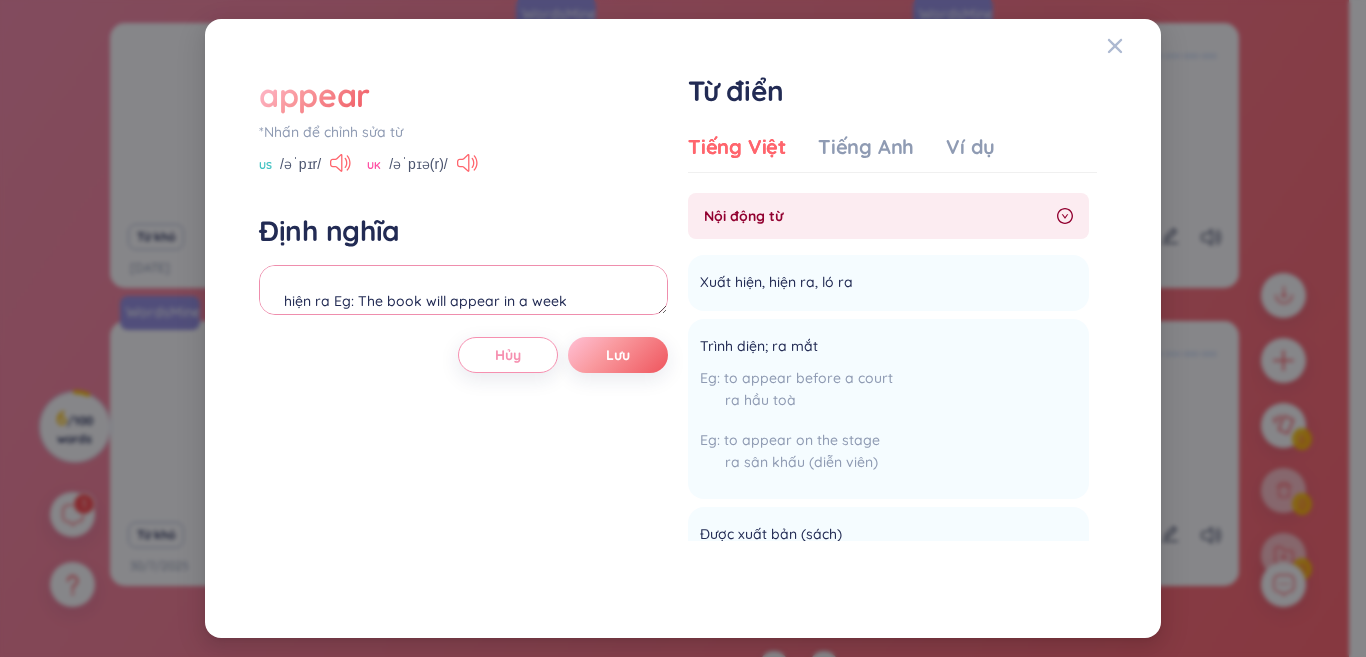 click on "hiện ra Eg: The book will appear in a week
(một tuần nữa cuốn sách sẽ được xuất bản)" at bounding box center [463, 290] 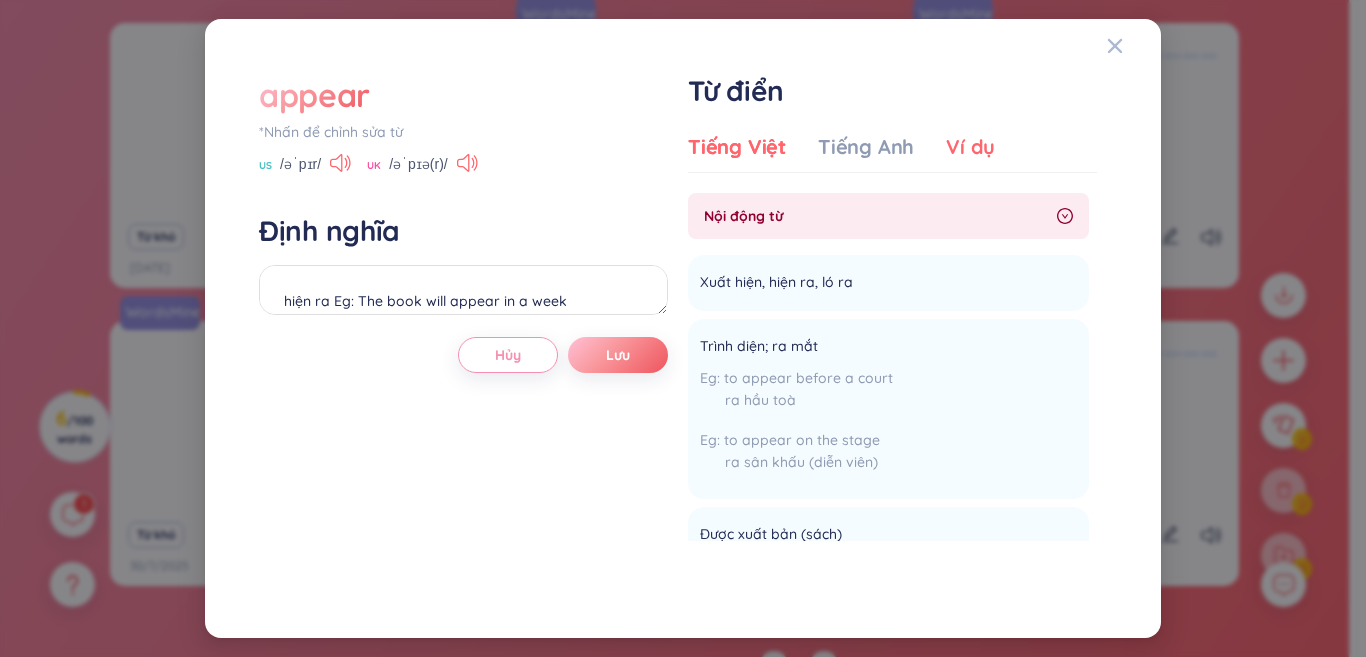 click on "Ví dụ" at bounding box center (970, 147) 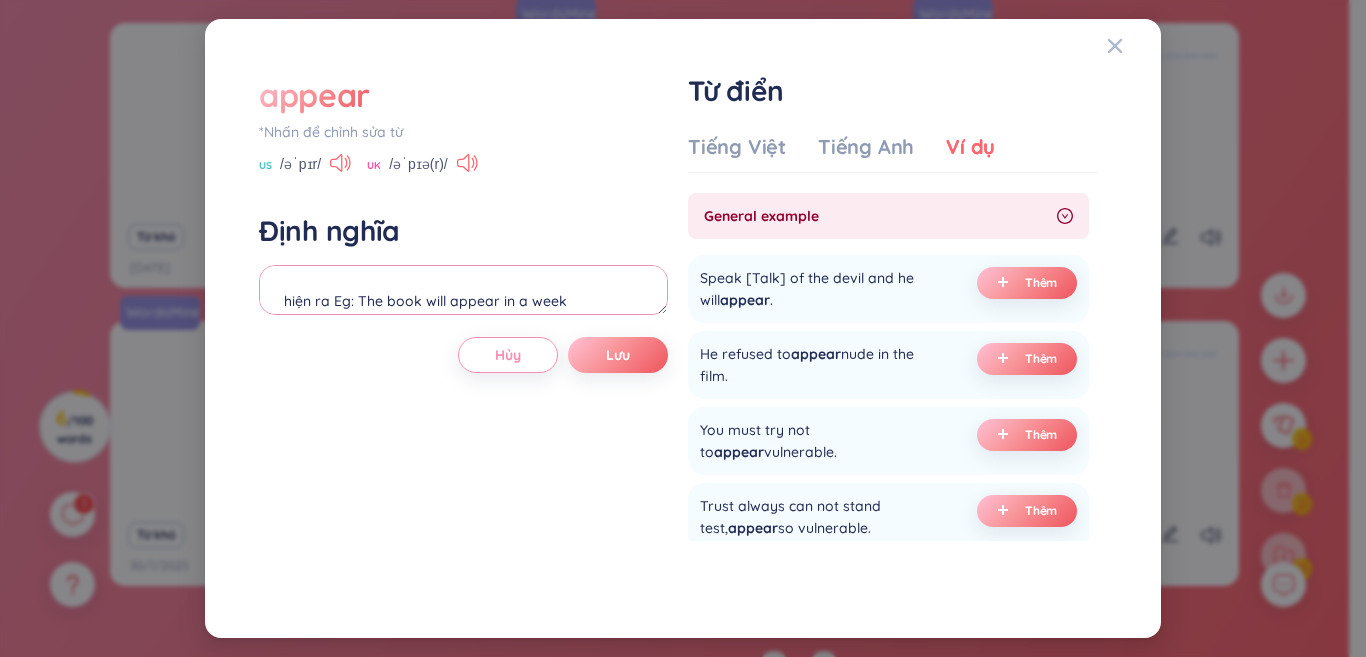 scroll, scrollTop: 44, scrollLeft: 0, axis: vertical 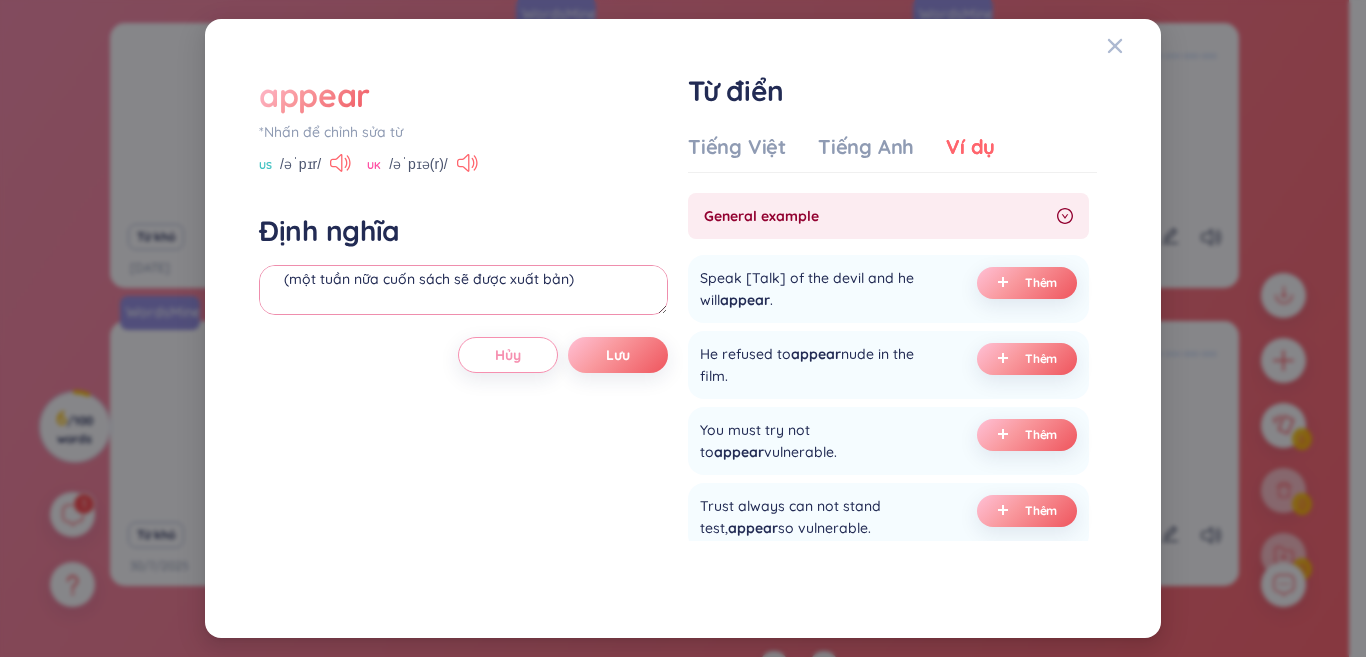drag, startPoint x: 334, startPoint y: 297, endPoint x: 503, endPoint y: 322, distance: 170.83911 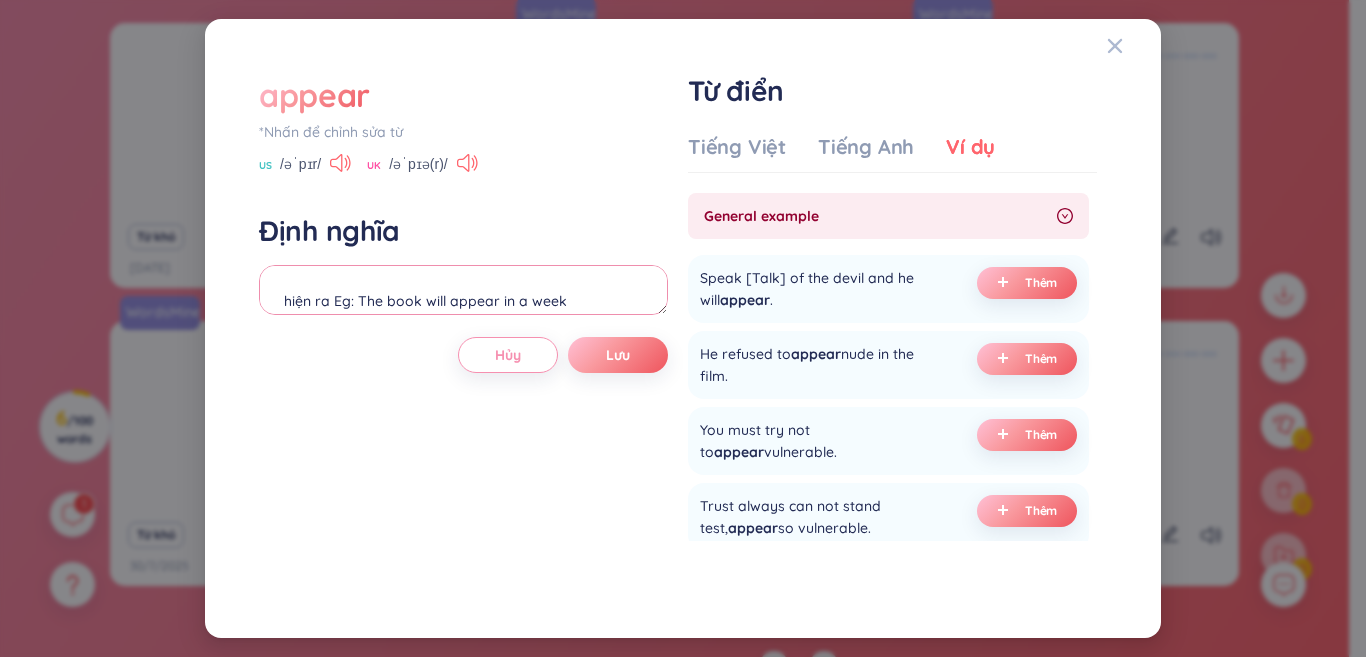 drag, startPoint x: 578, startPoint y: 286, endPoint x: 338, endPoint y: 269, distance: 240.60133 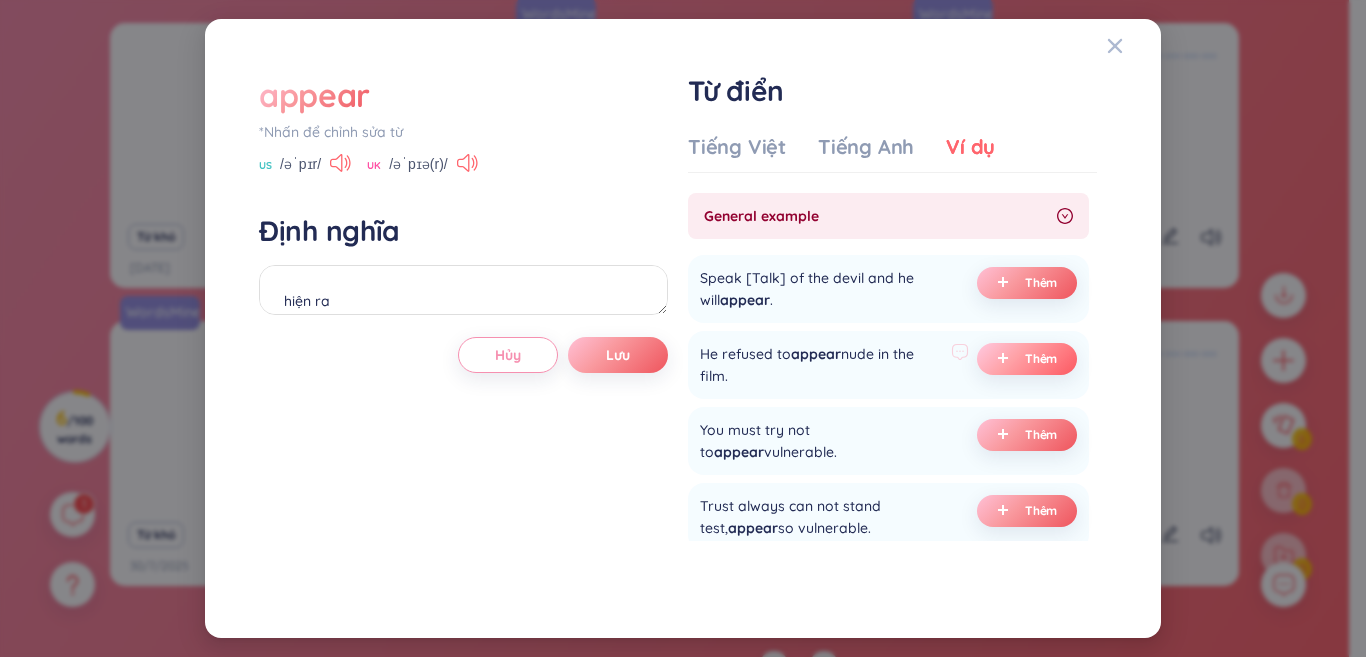 click on "Thêm" at bounding box center (1041, 359) 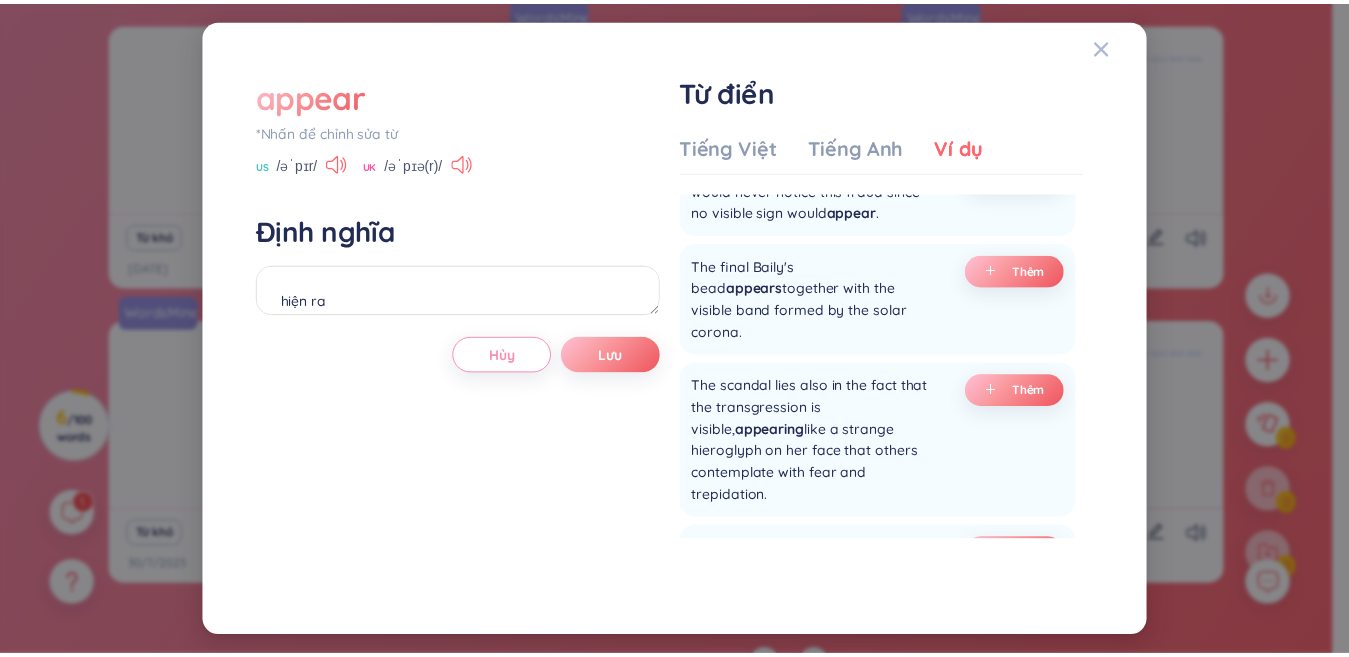 scroll, scrollTop: 900, scrollLeft: 0, axis: vertical 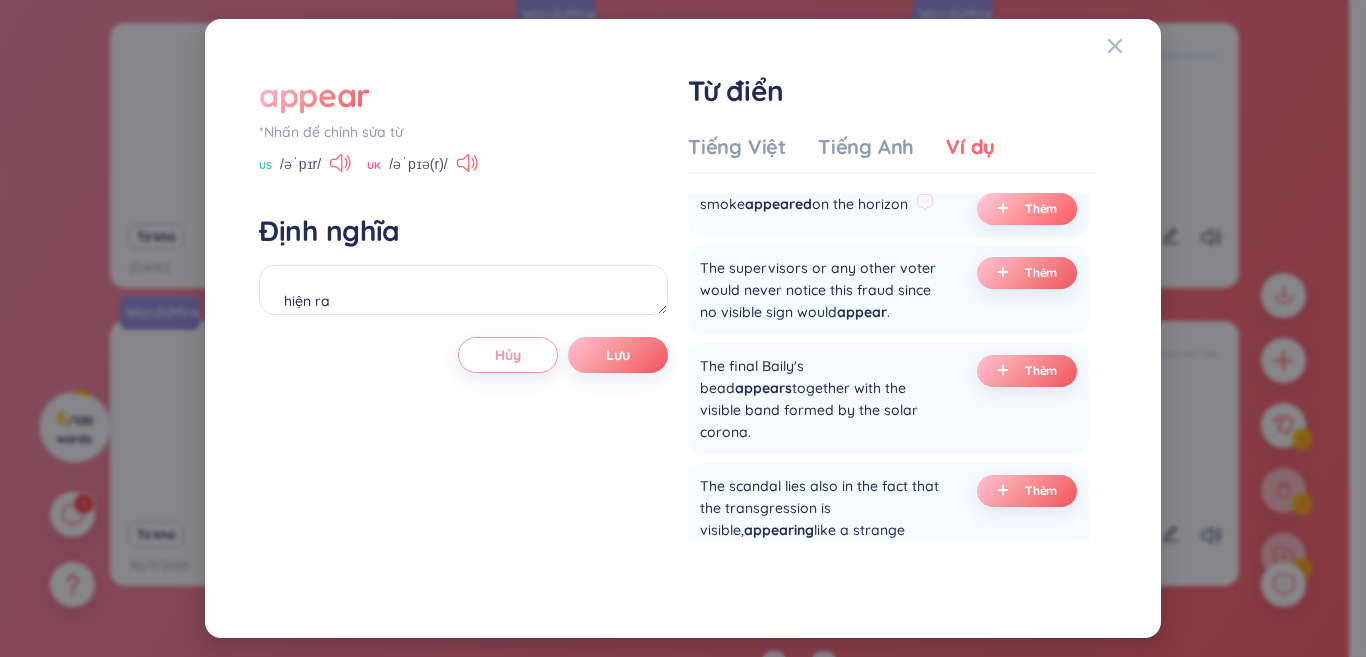 click on "Thêm" at bounding box center [1041, 209] 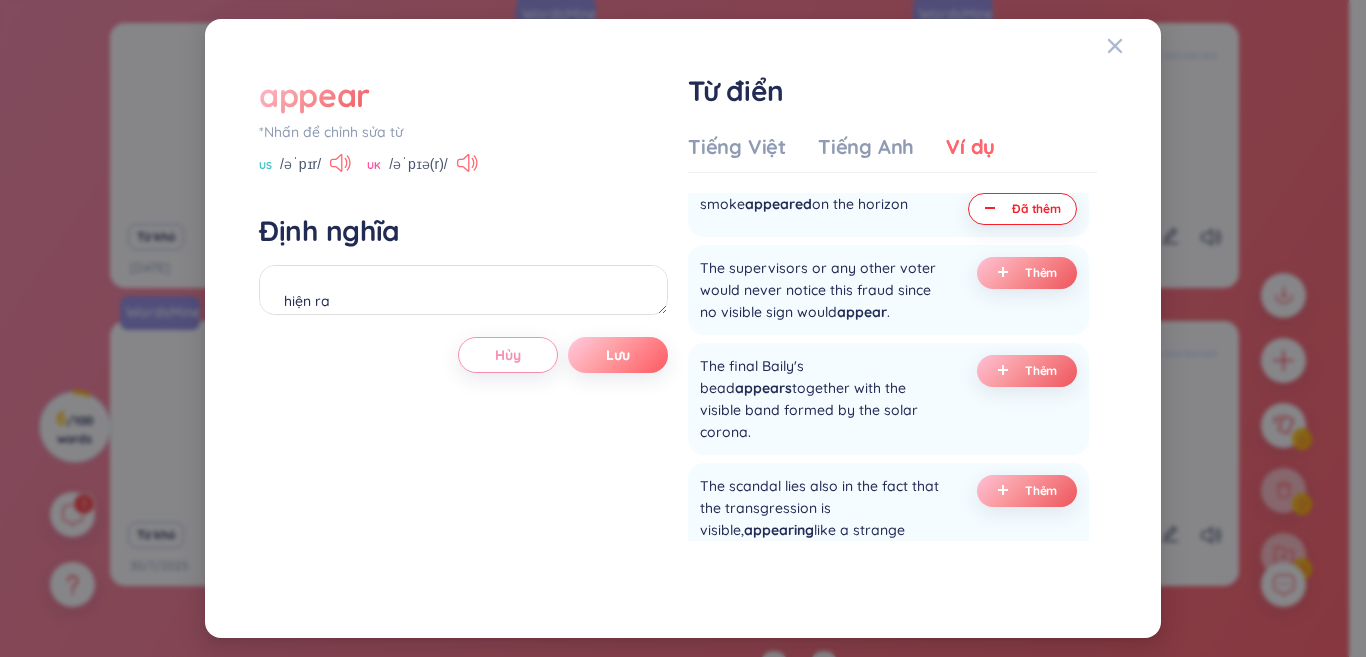 click on "Lưu" at bounding box center [618, 355] 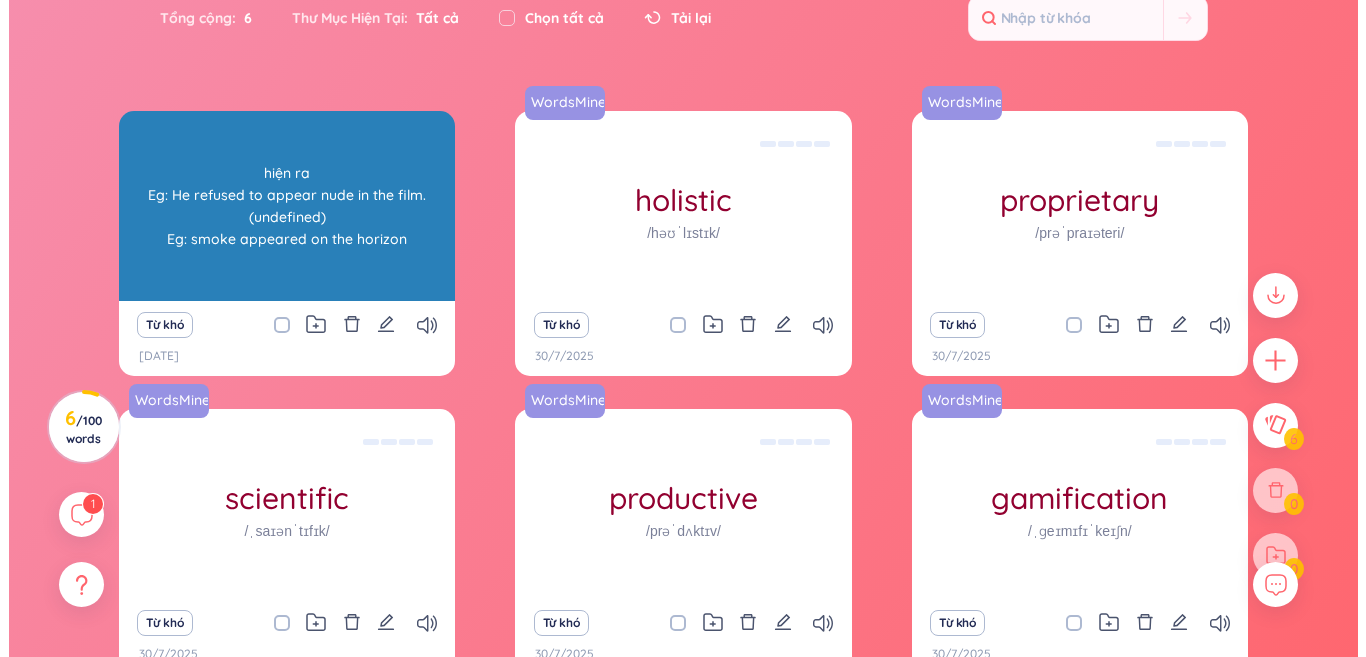 scroll, scrollTop: 140, scrollLeft: 0, axis: vertical 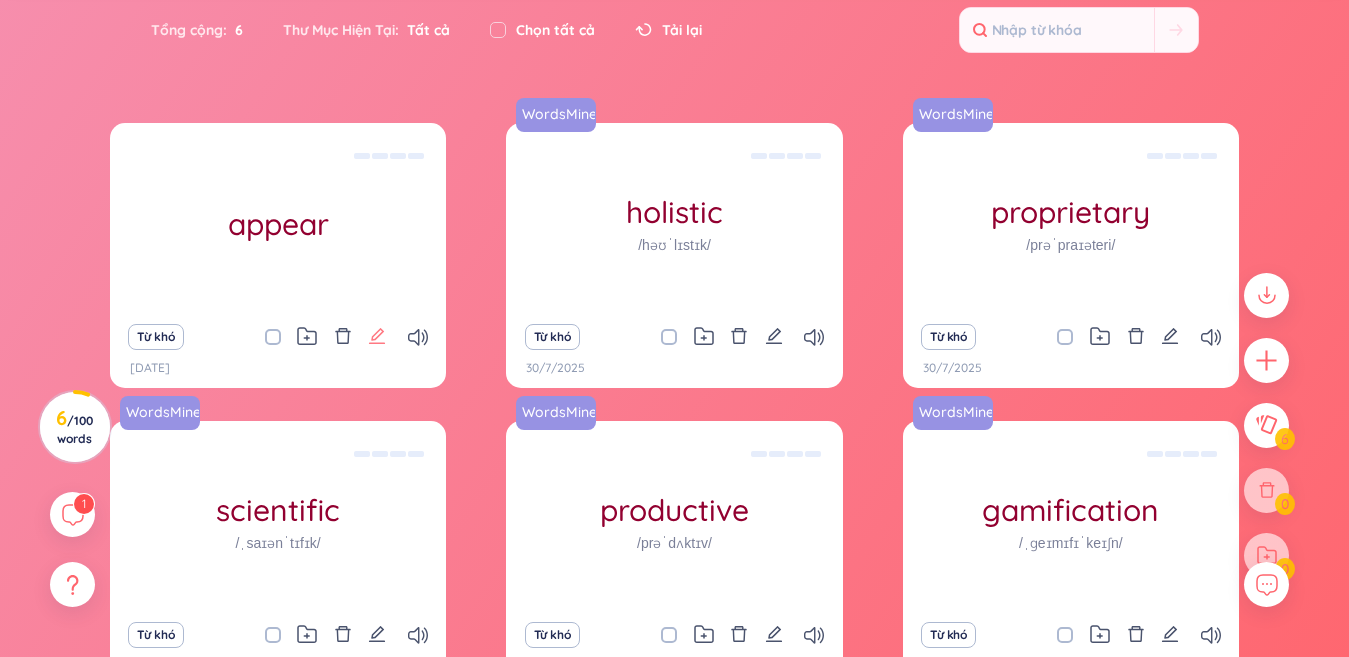 click 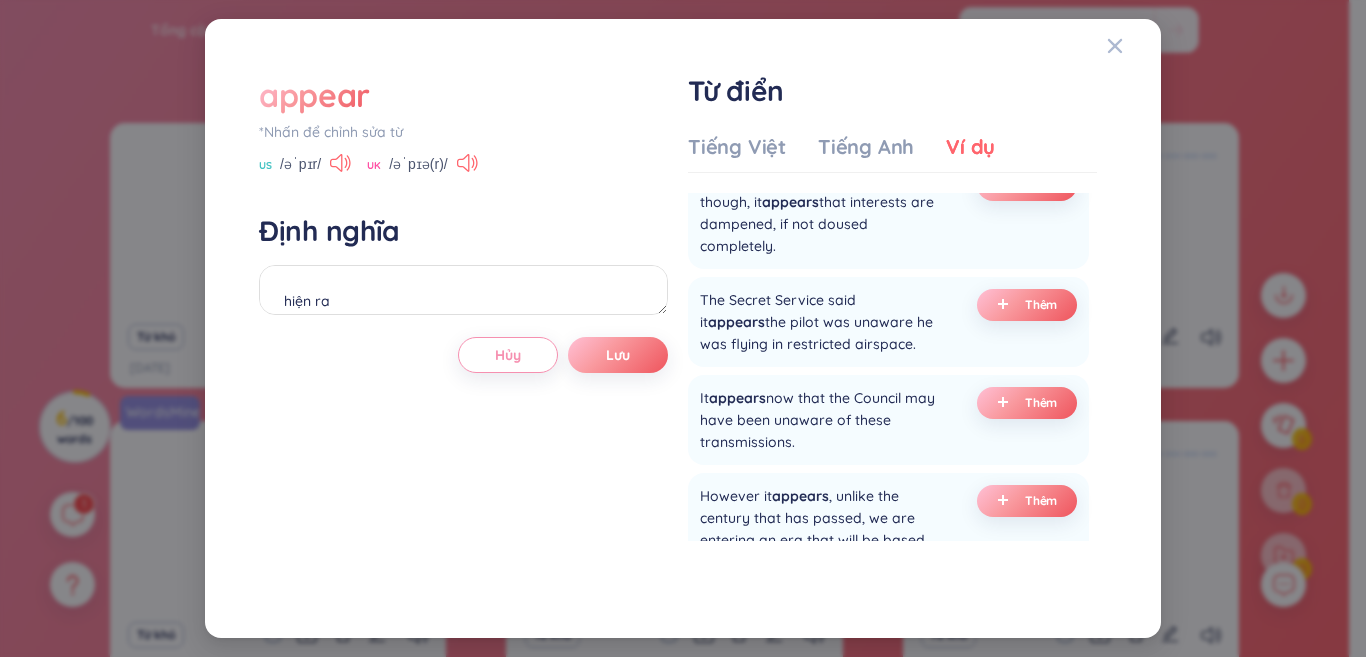 scroll, scrollTop: 4860, scrollLeft: 0, axis: vertical 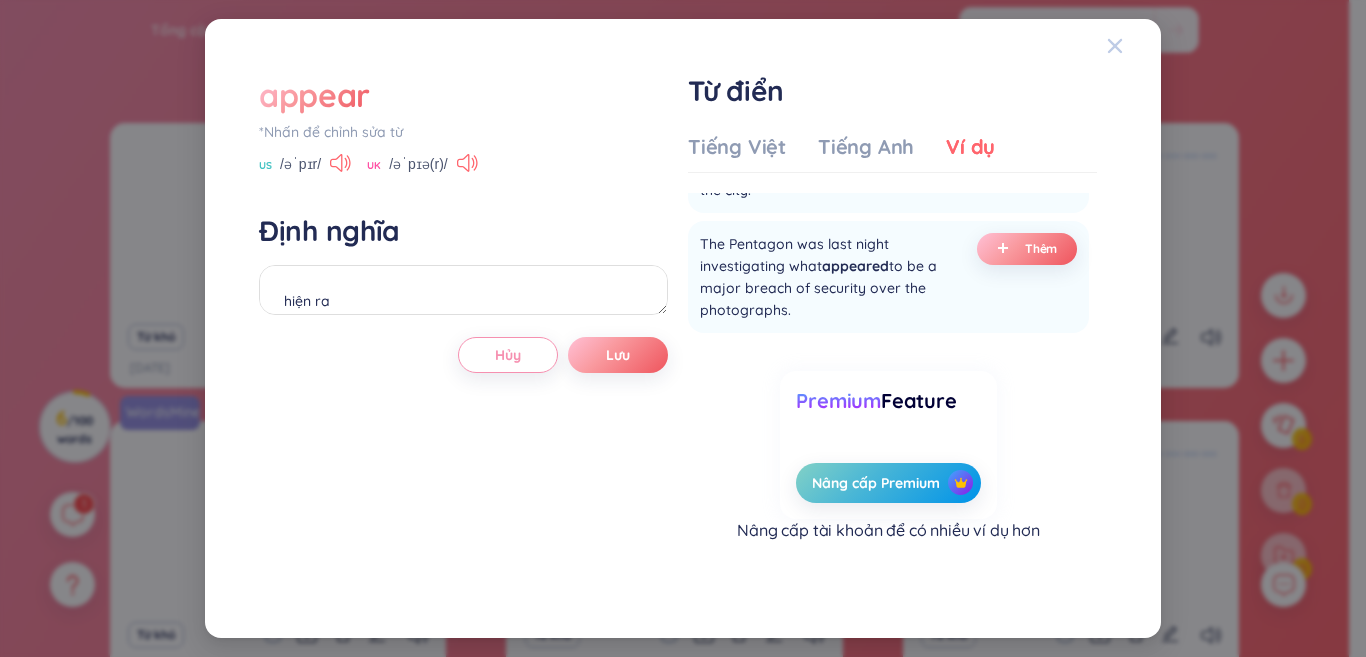 click 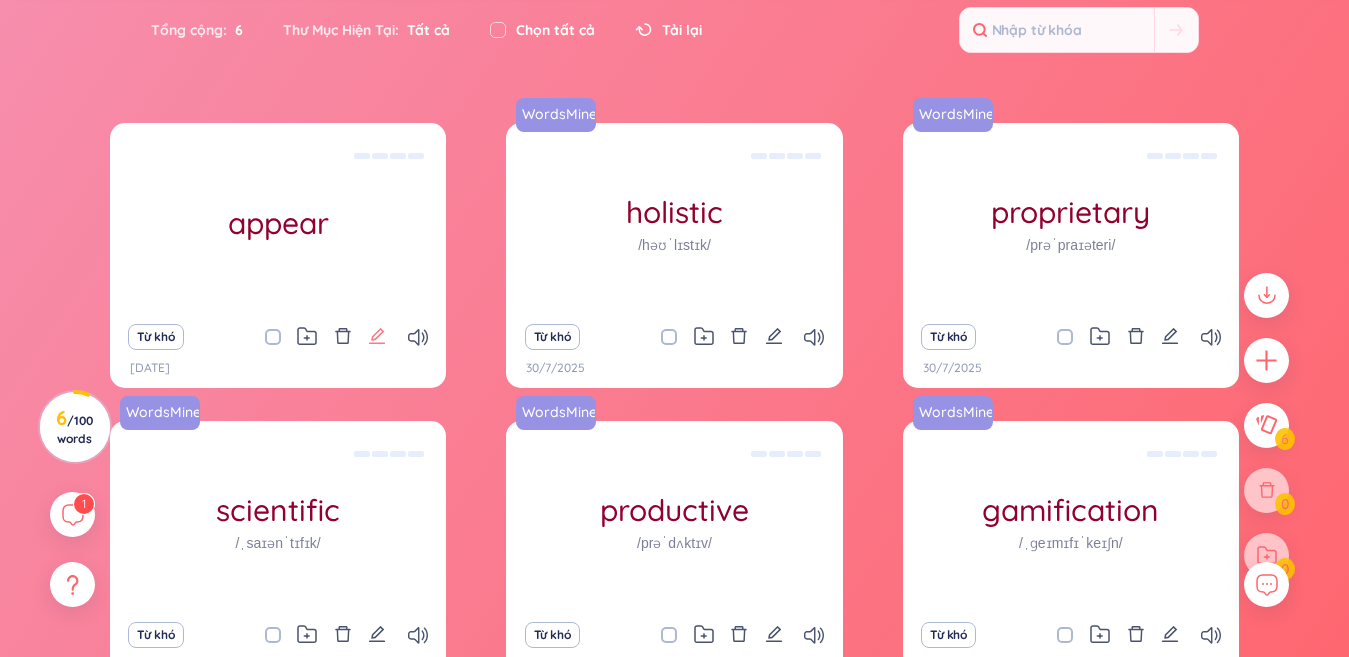 click 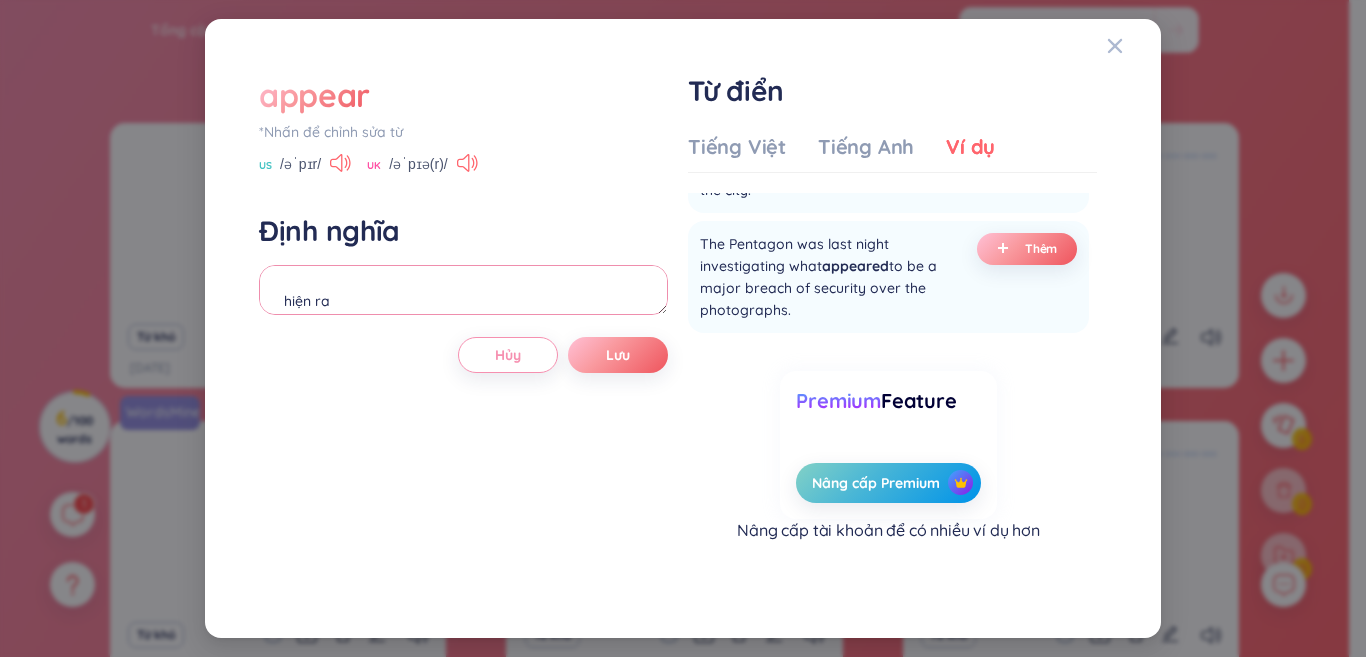 click on "hiện ra
Eg: He refused to appear nude in the film.
(undefined)
Eg: smoke appeared on the horizon" at bounding box center (463, 290) 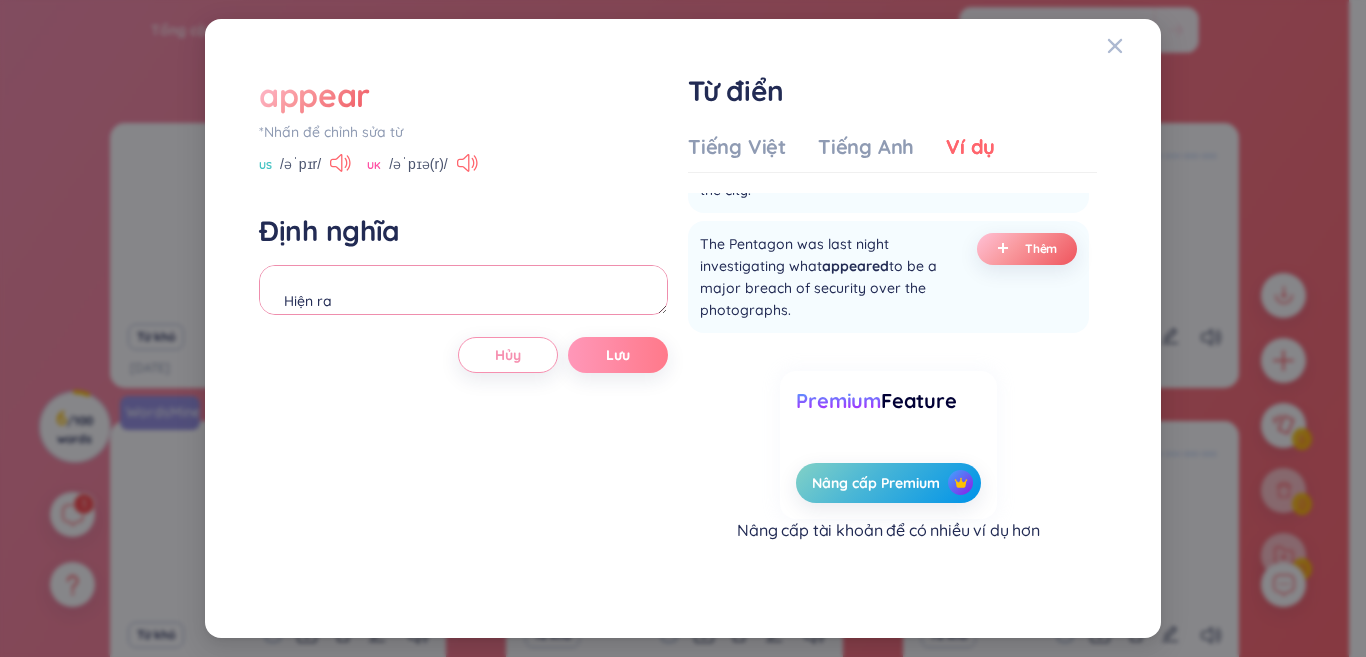 type on "Hiện ra
Eg: He refused to appear nude in the film.
(undefined)
Eg: smoke appeared on the horizon" 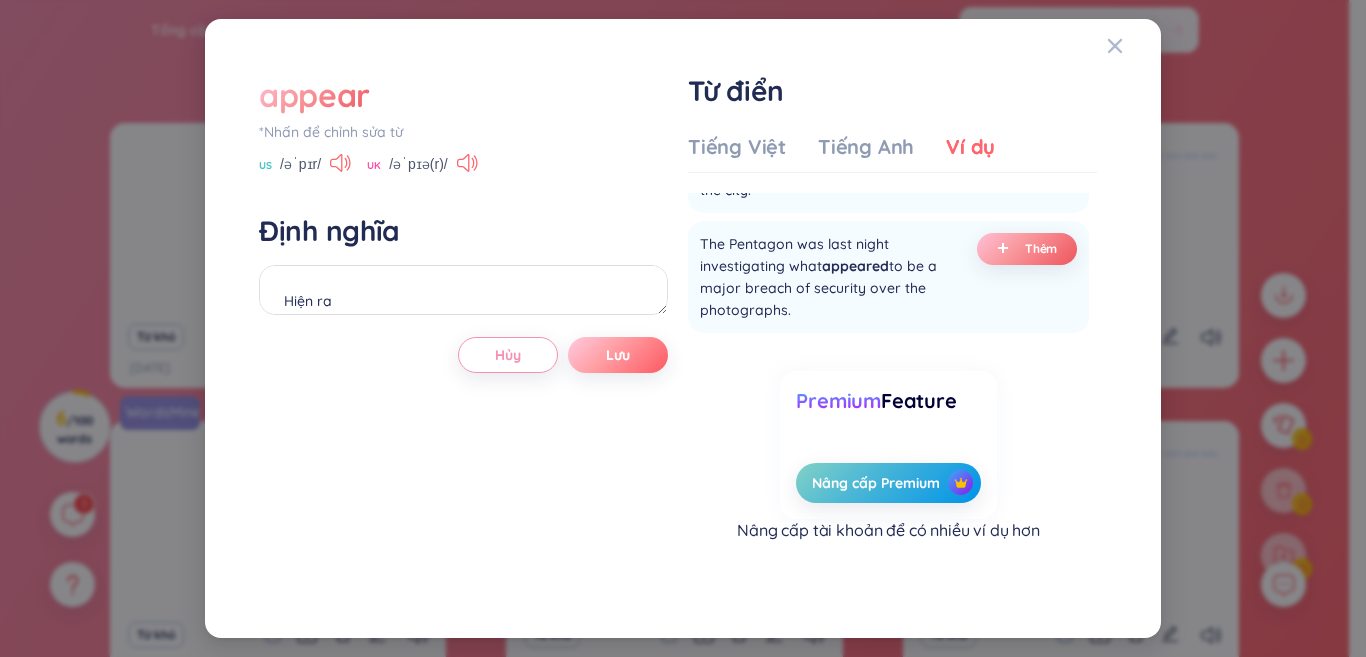 click on "Lưu" at bounding box center (618, 355) 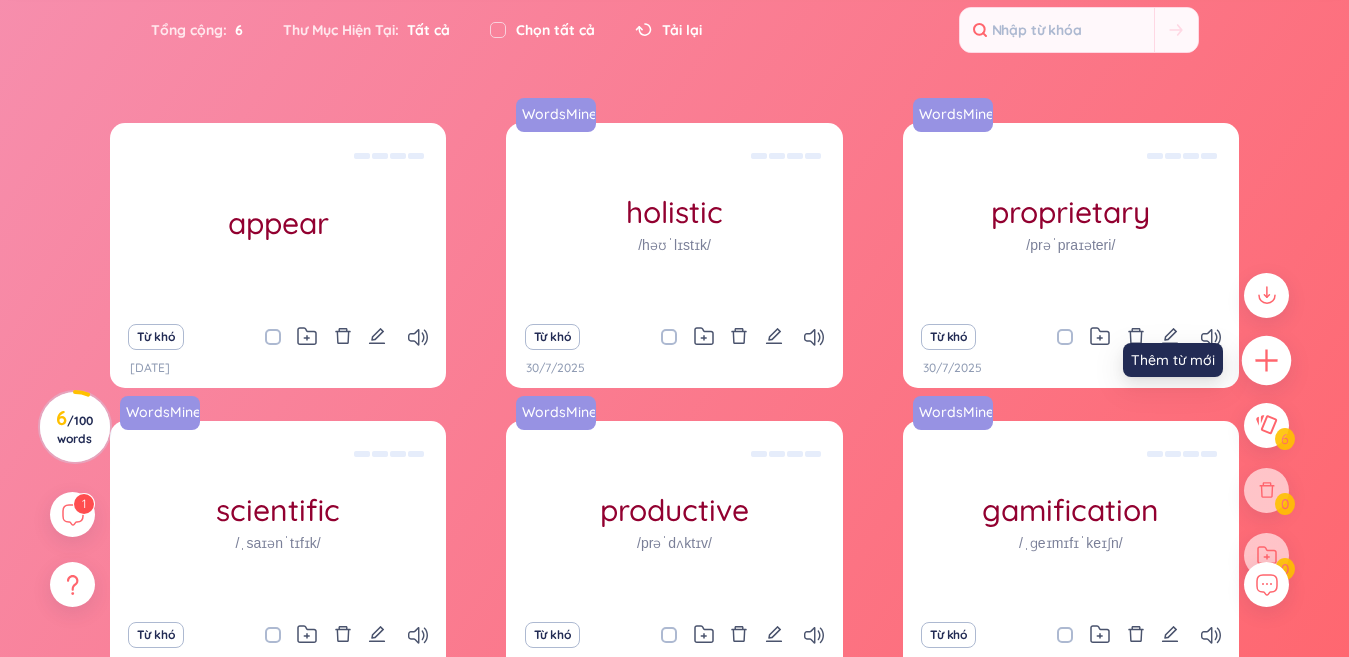 click 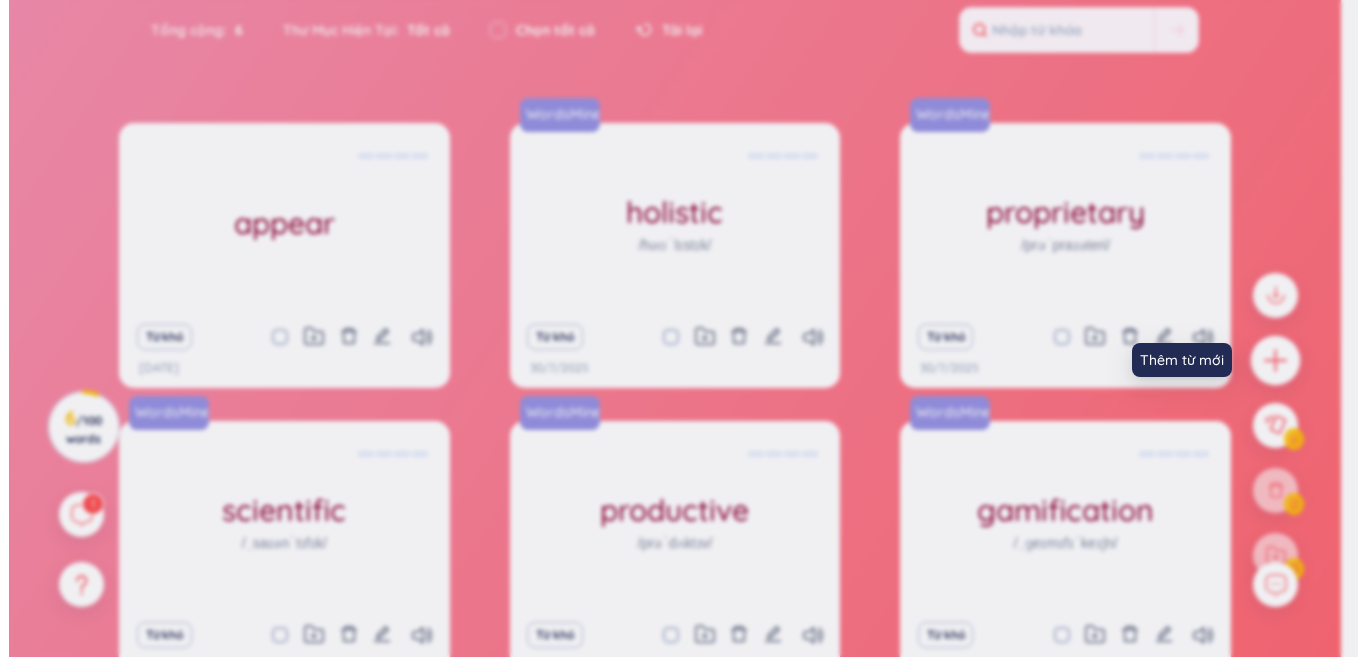 scroll, scrollTop: 1, scrollLeft: 0, axis: vertical 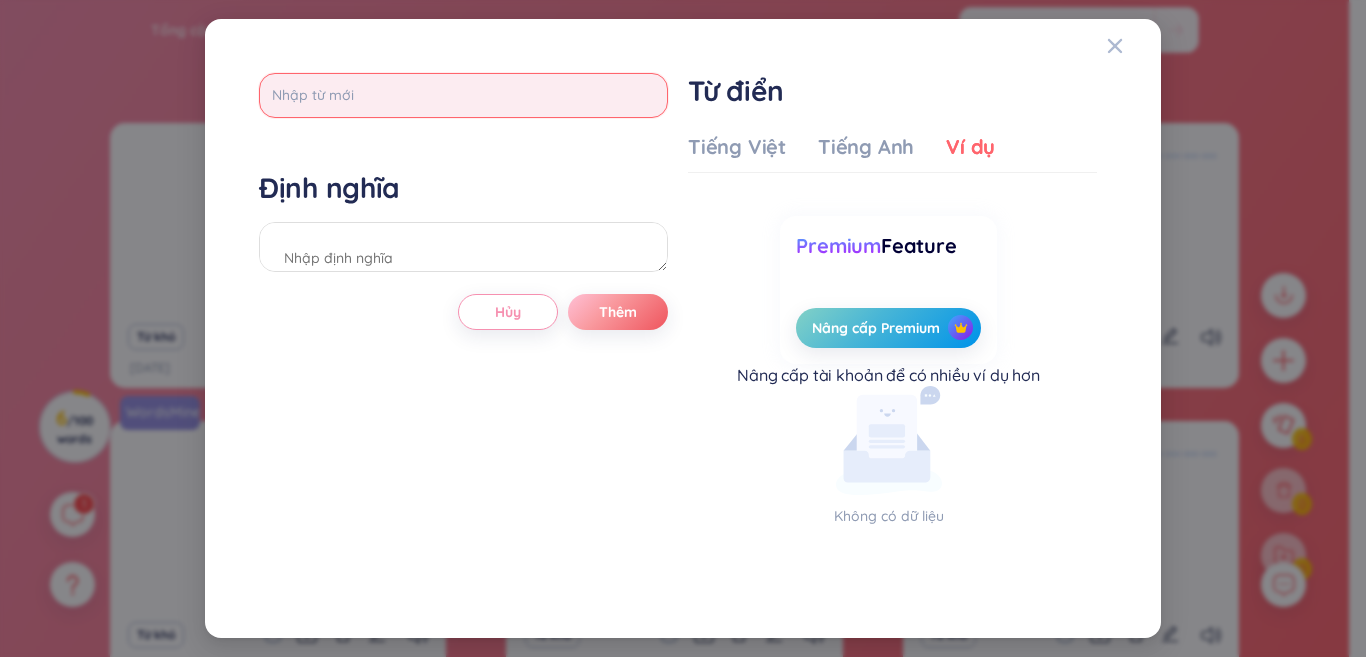 click at bounding box center (463, 95) 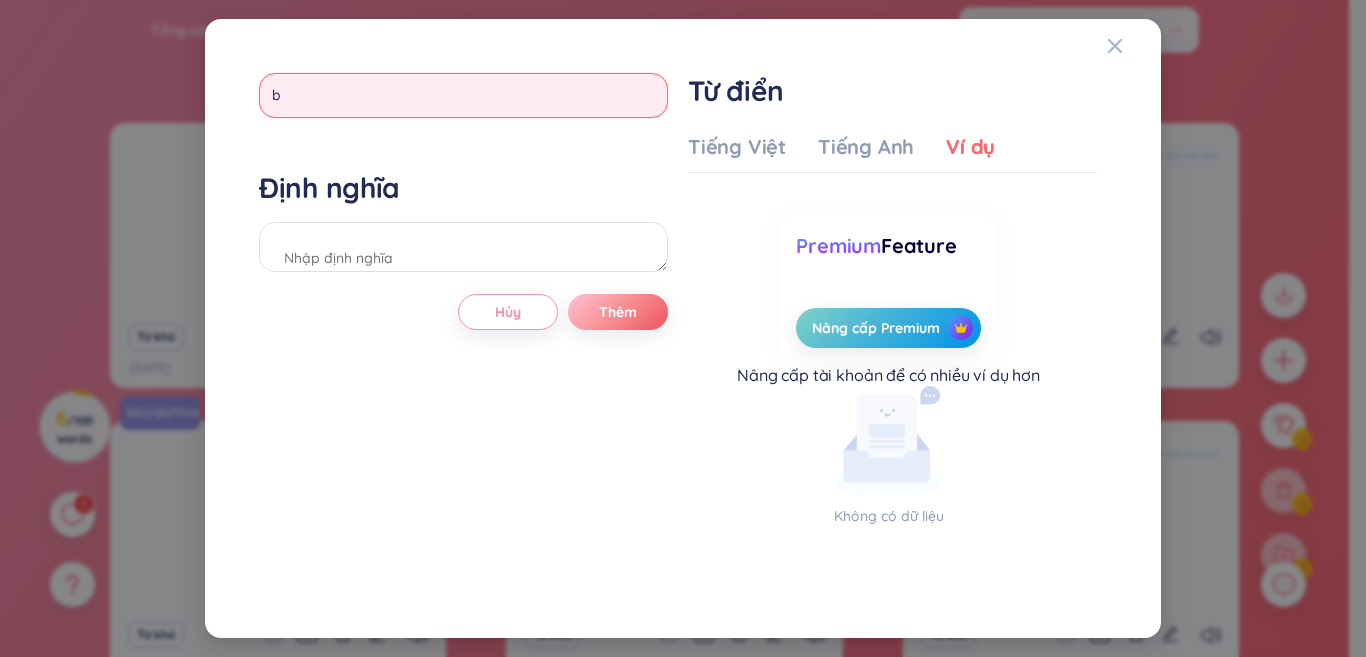 type on "be" 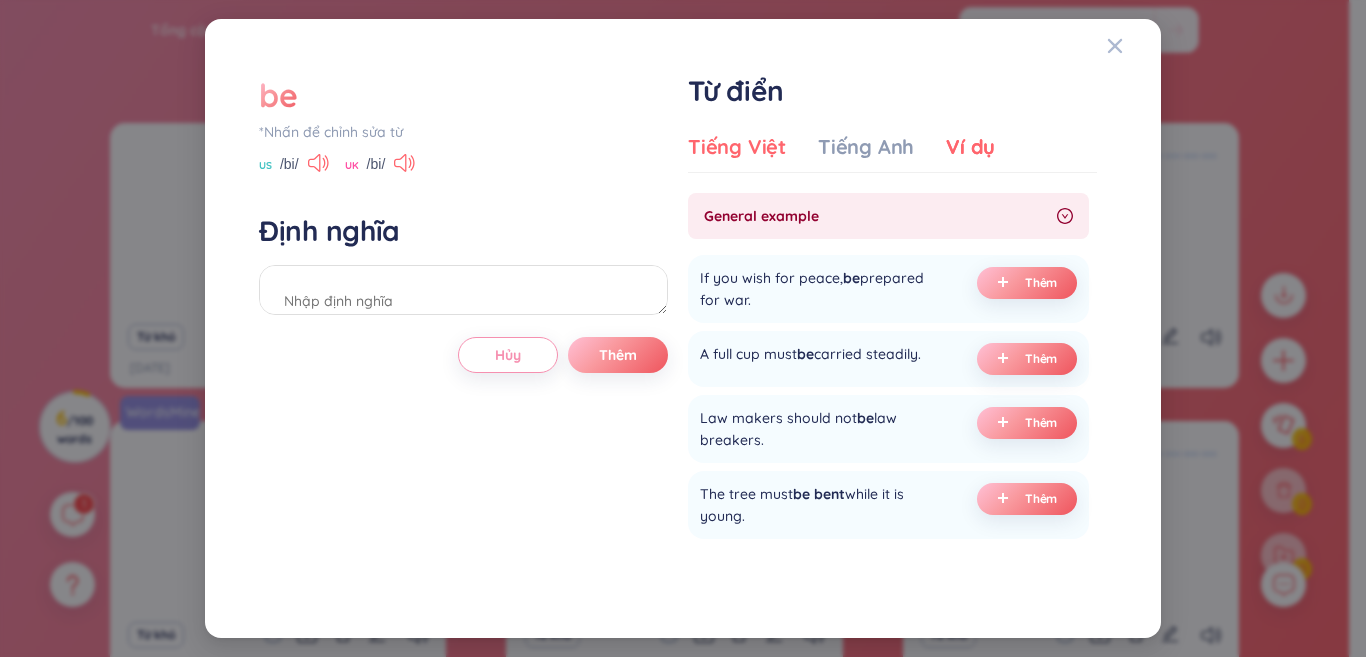 click on "Tiếng Việt" at bounding box center (737, 147) 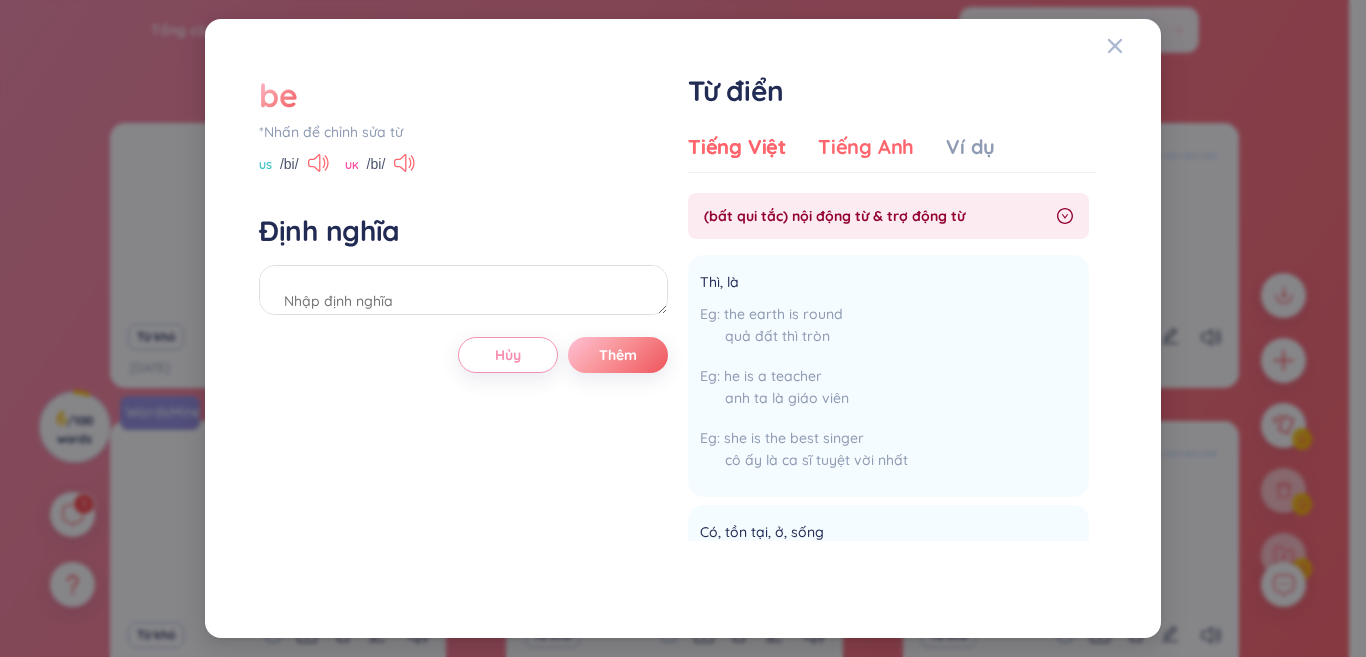 click on "Tiếng Anh" at bounding box center (866, 147) 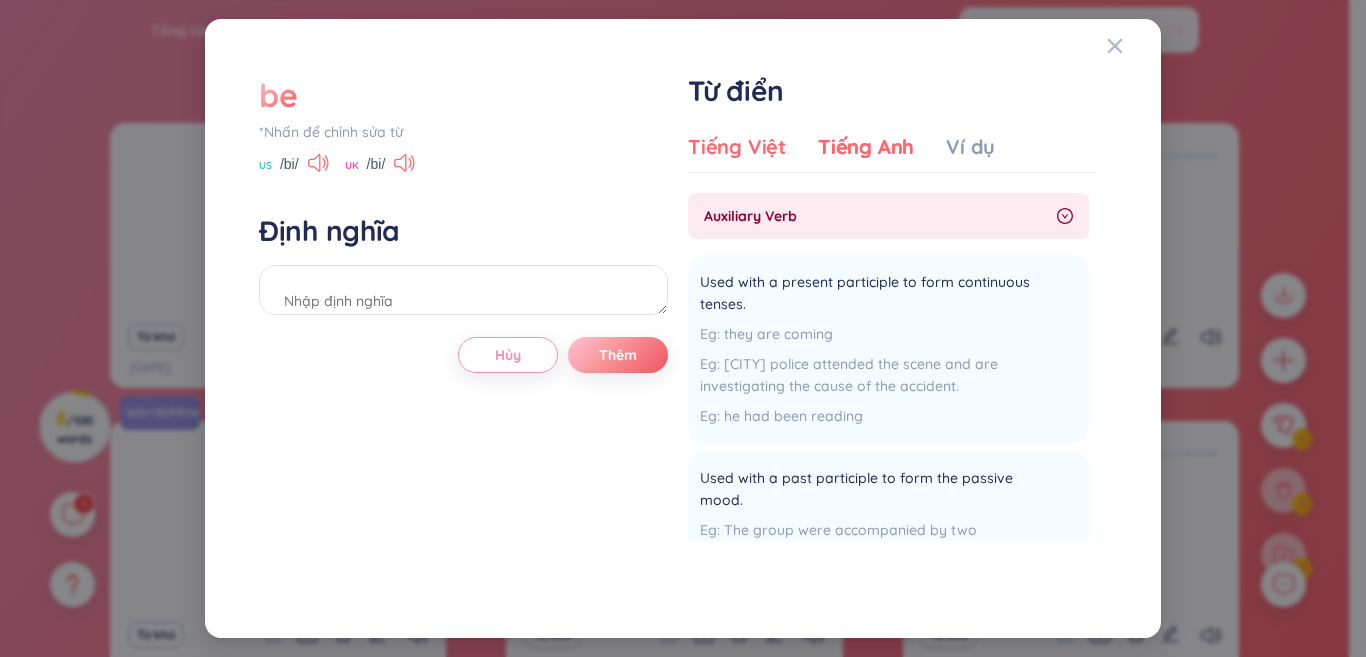 click on "Tiếng Việt" at bounding box center (737, 147) 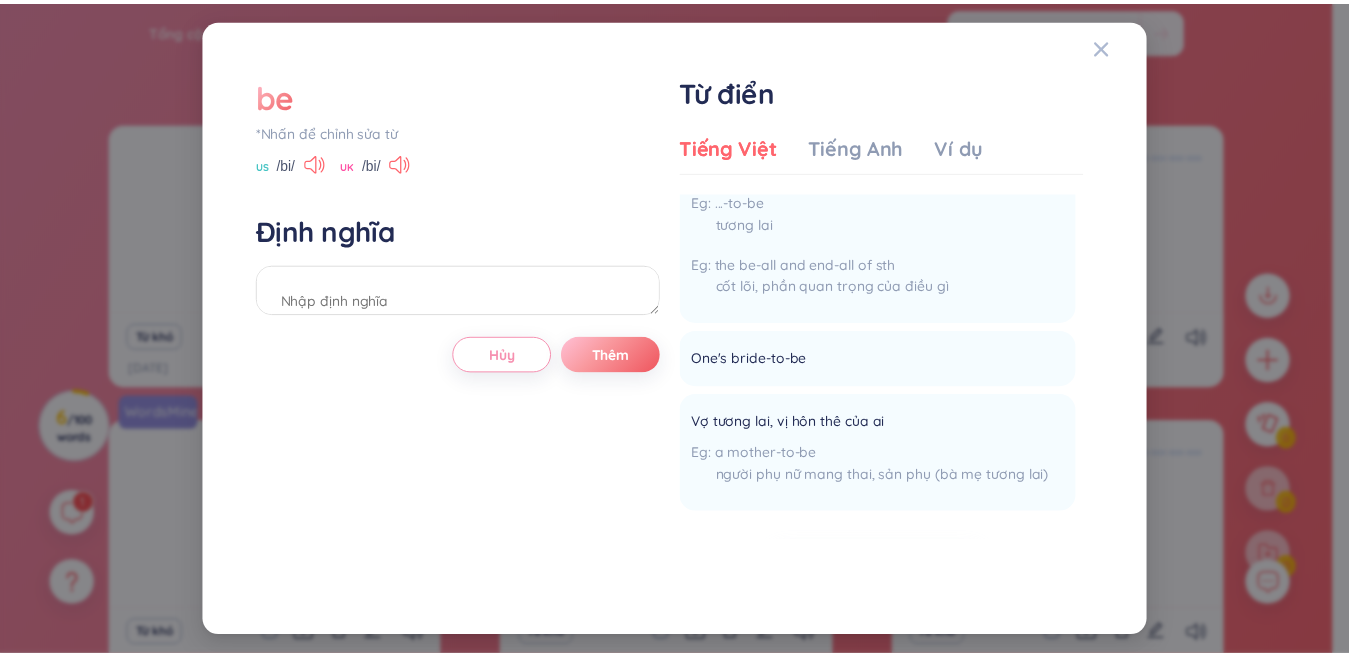 scroll, scrollTop: 1758, scrollLeft: 0, axis: vertical 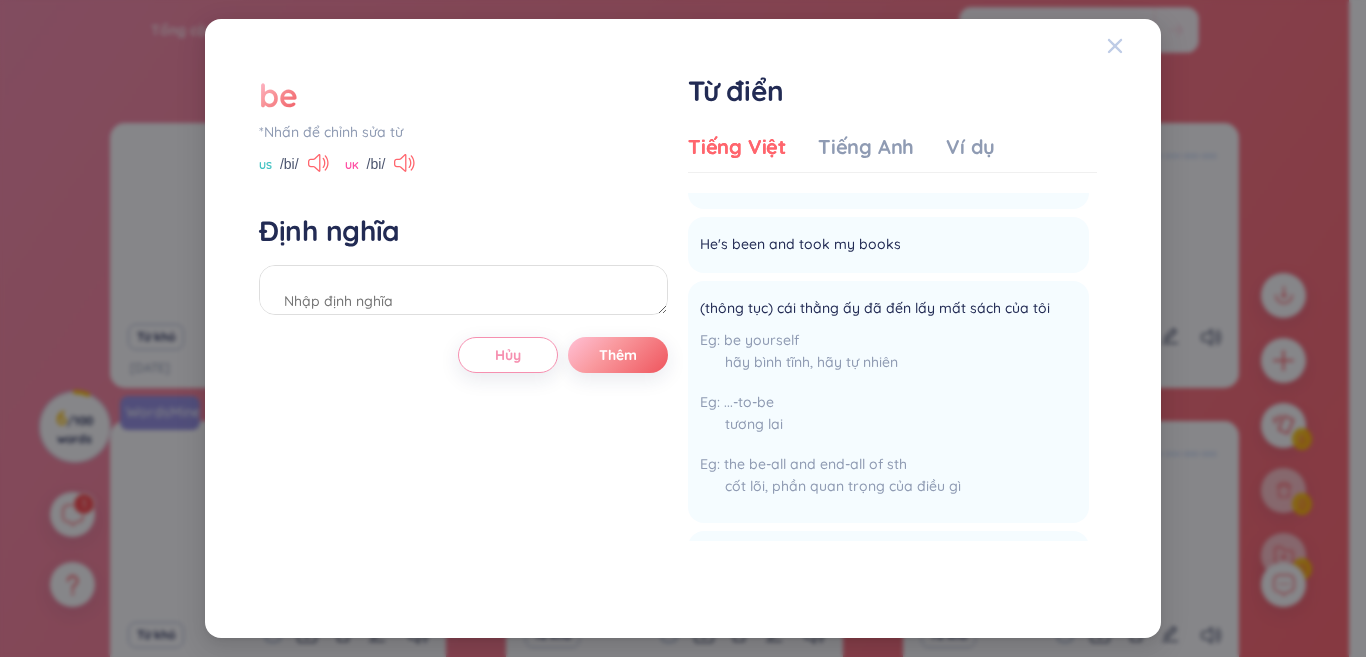 click 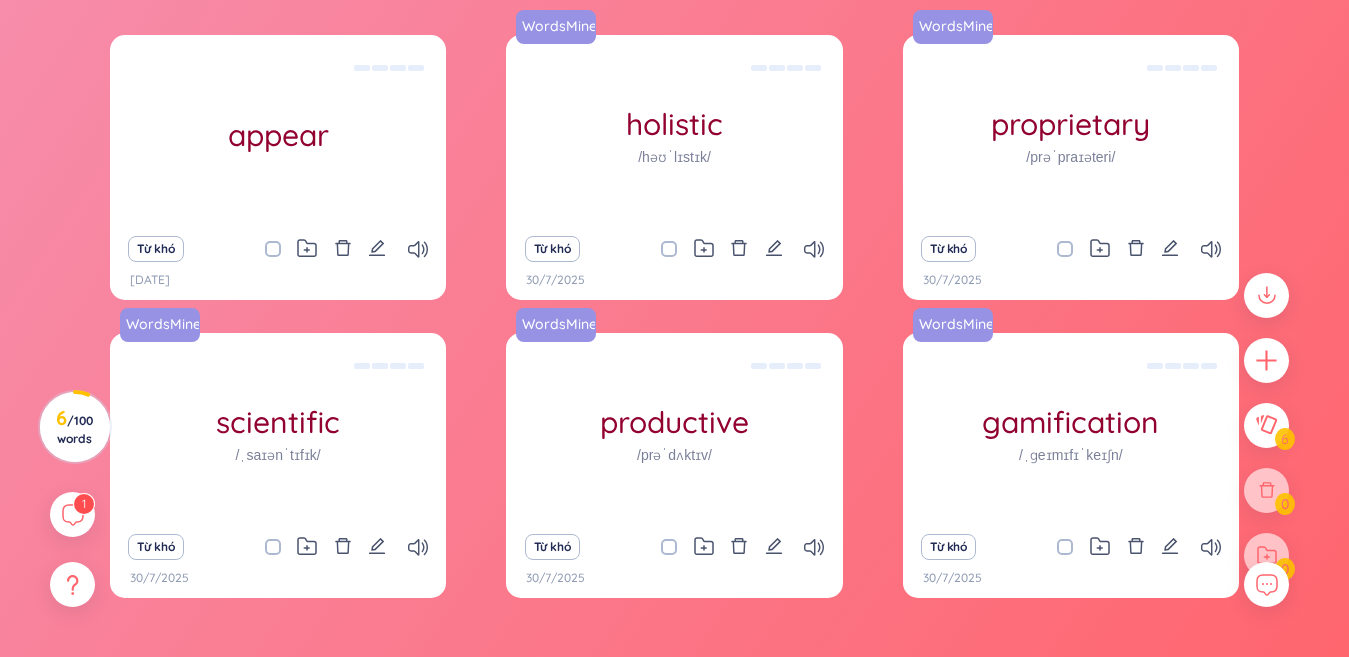 scroll, scrollTop: 240, scrollLeft: 0, axis: vertical 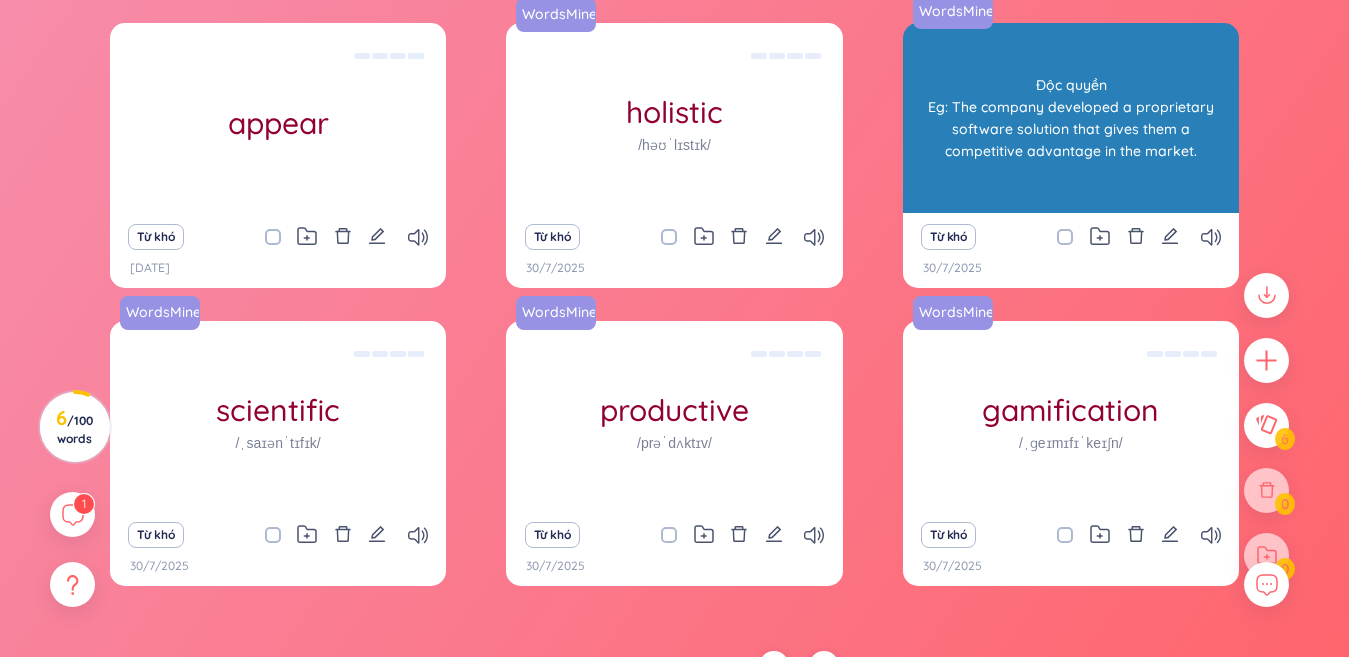 click on "Độc quyền
Eg: The company developed a proprietary software solution that gives them a competitive advantage in the market." at bounding box center [1071, 118] 